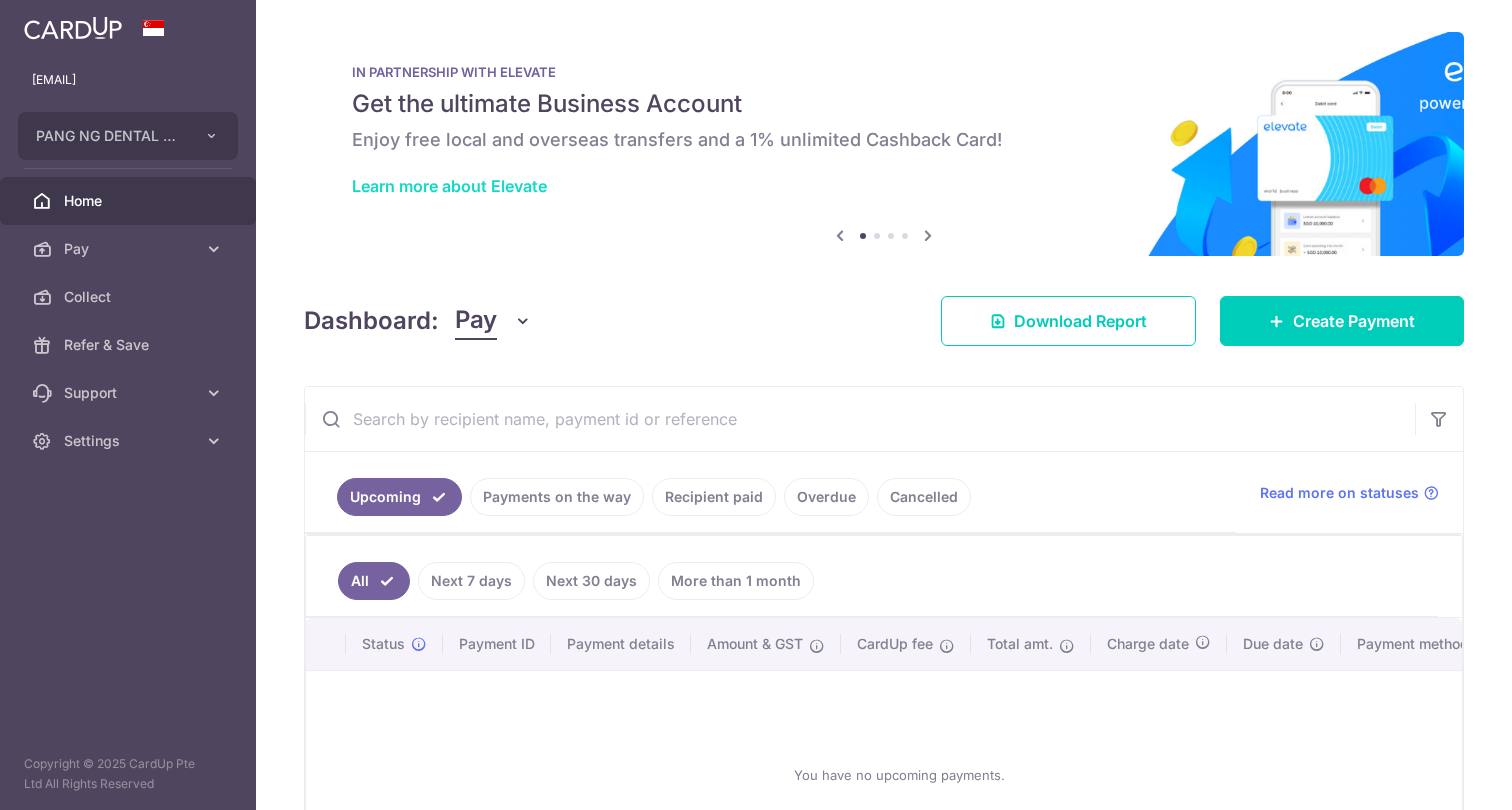 scroll, scrollTop: 0, scrollLeft: 0, axis: both 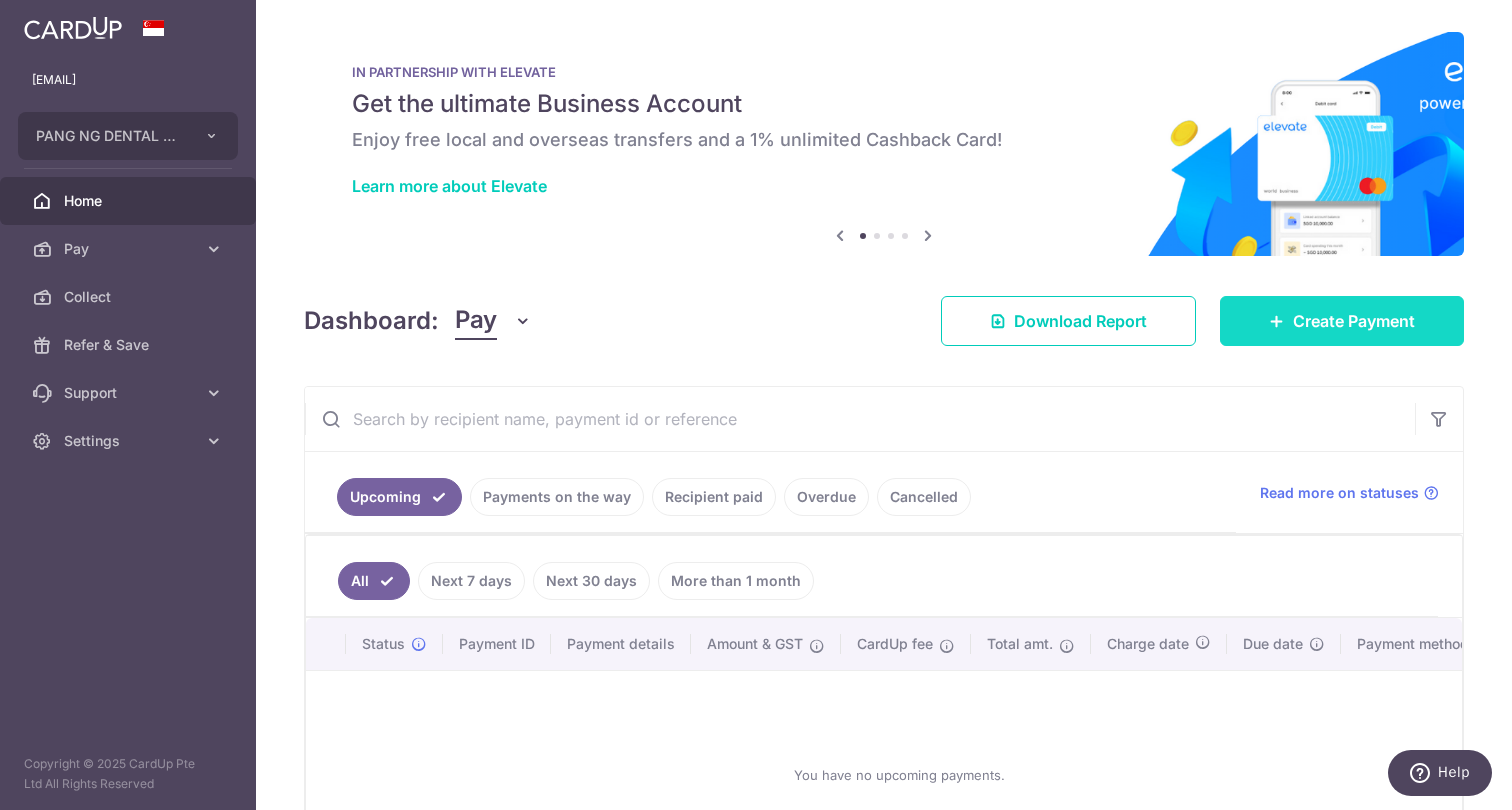 click on "Create Payment" at bounding box center (1342, 321) 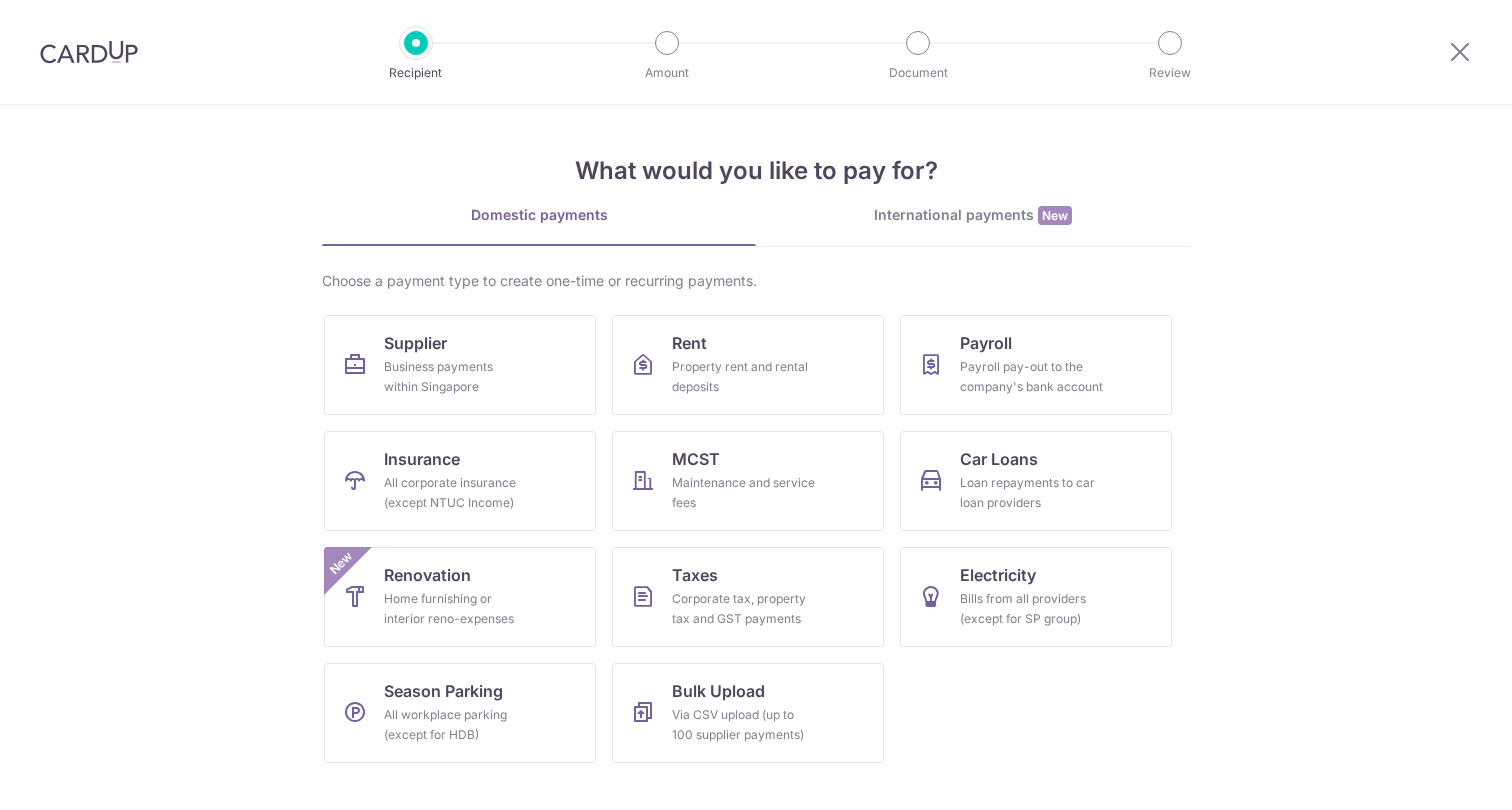 scroll, scrollTop: 0, scrollLeft: 0, axis: both 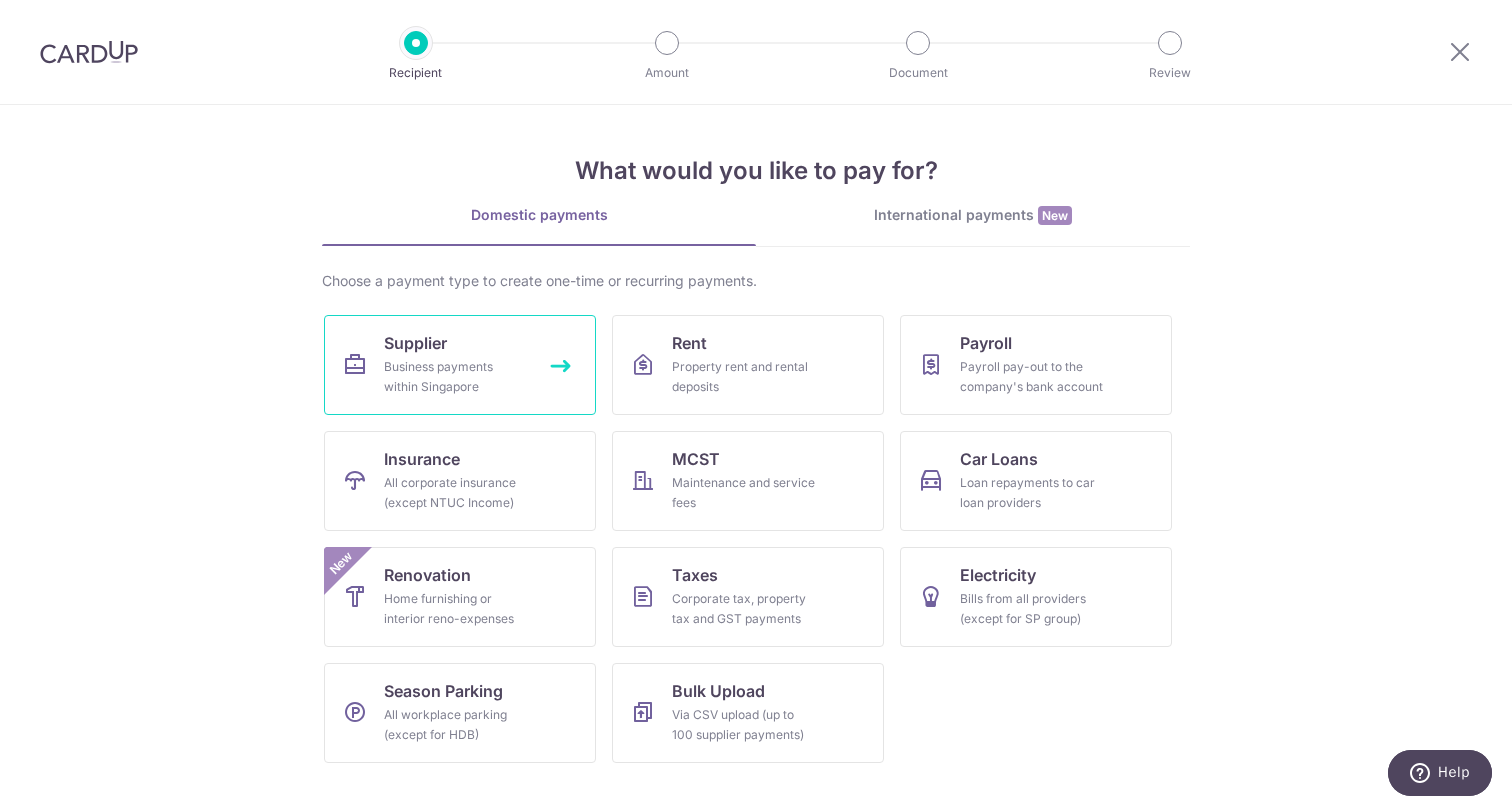 click on "Business payments within Singapore" at bounding box center (456, 377) 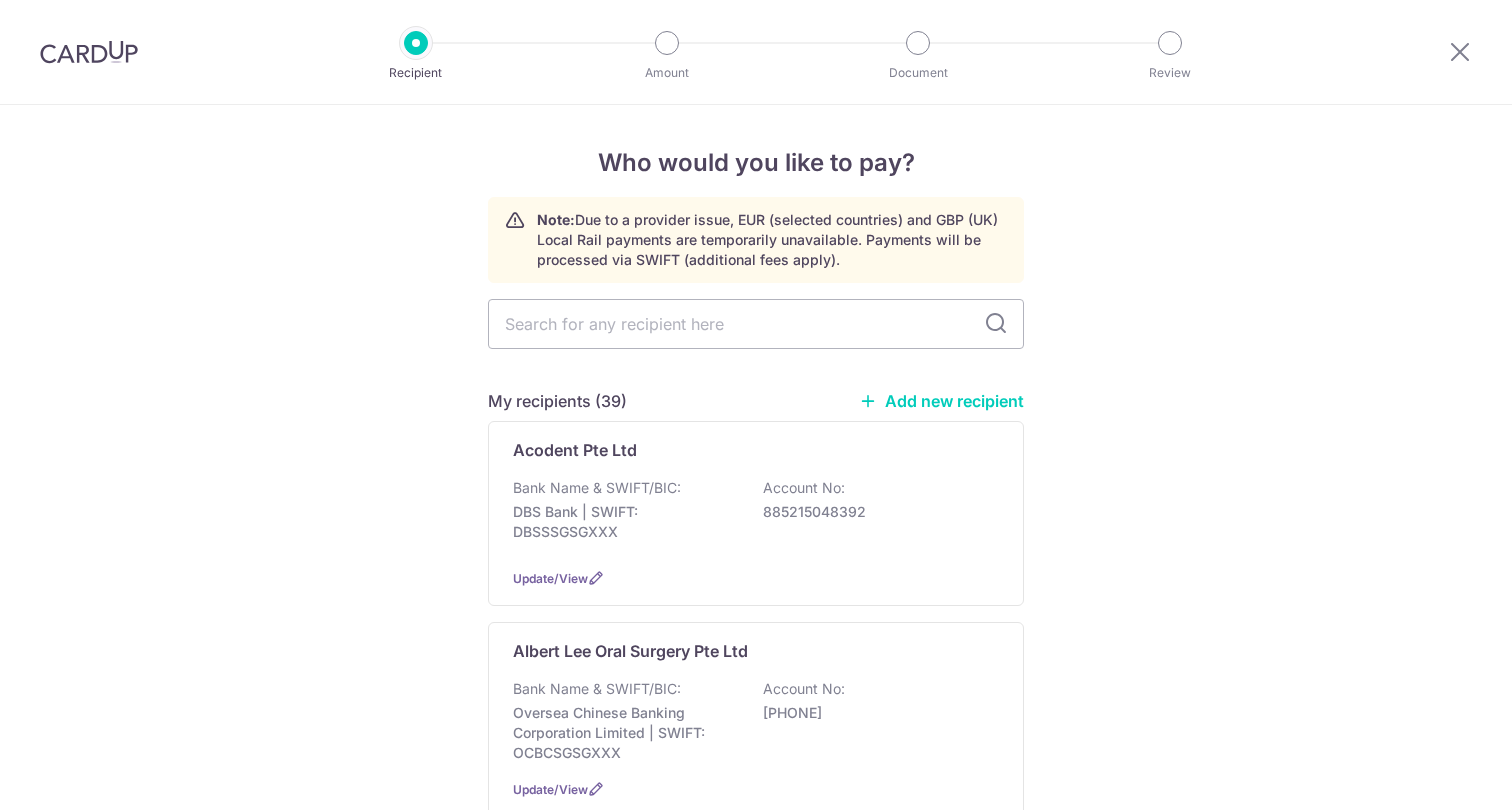 scroll, scrollTop: 0, scrollLeft: 0, axis: both 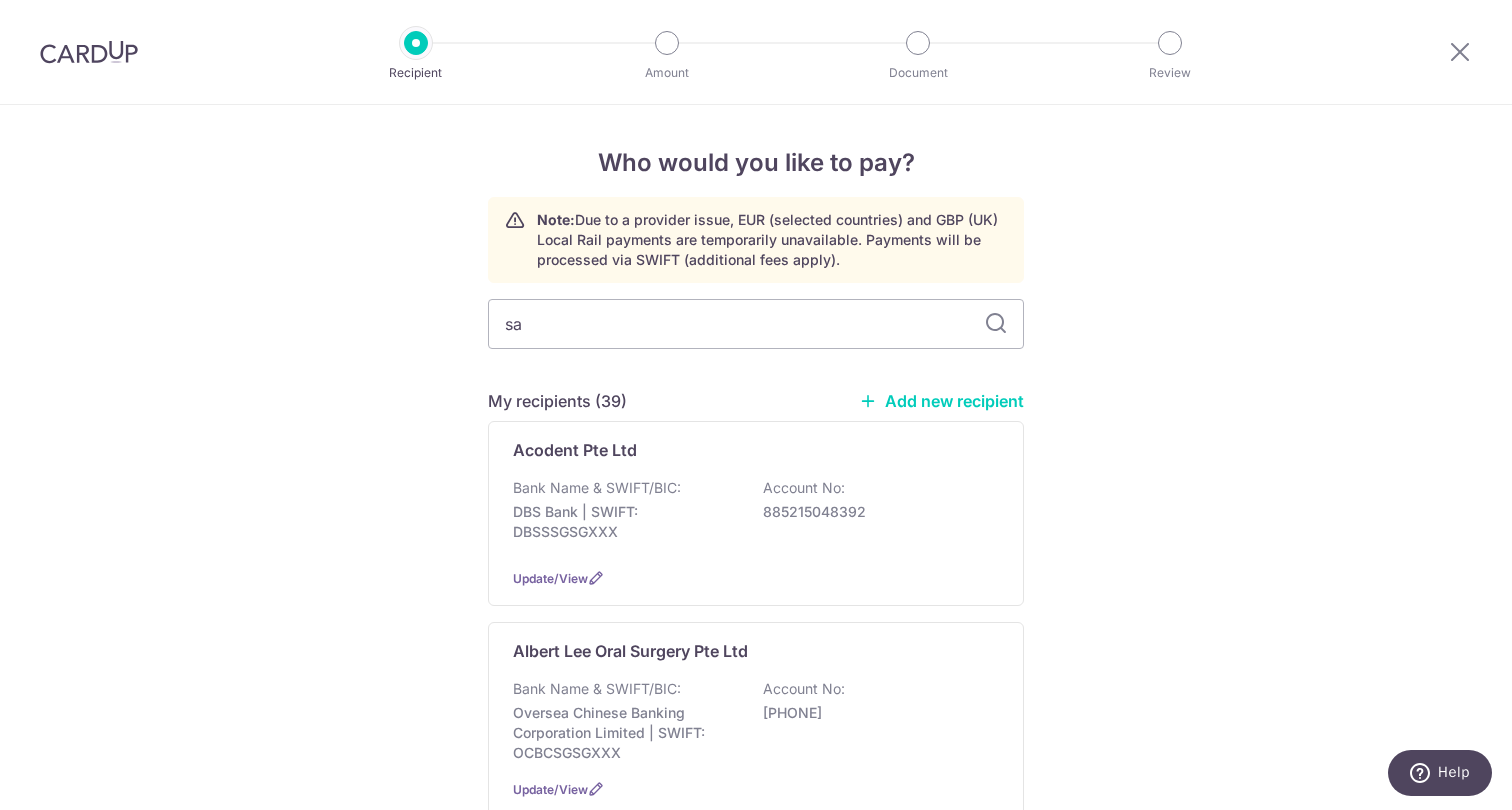 type on "sa" 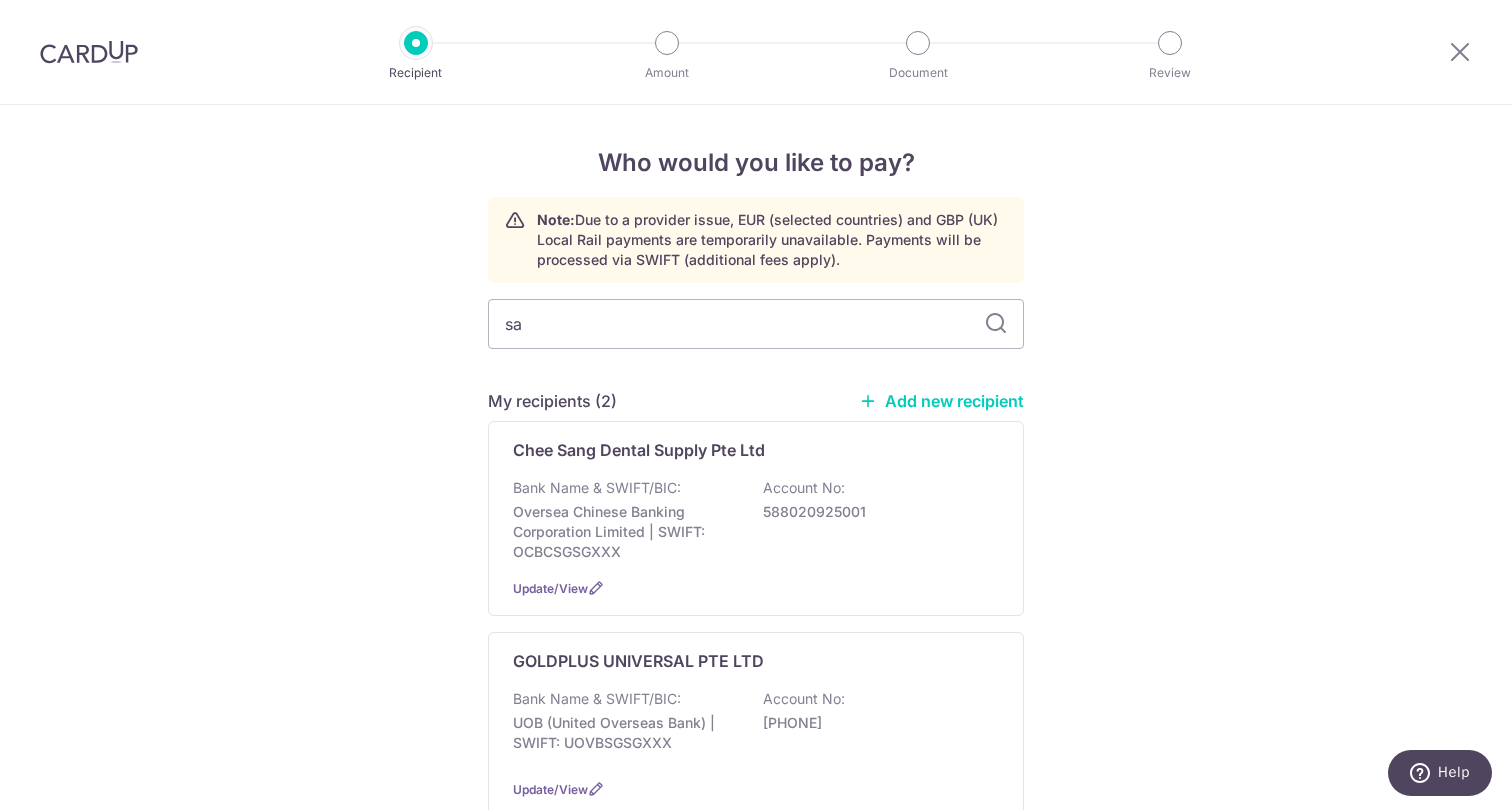 scroll, scrollTop: 0, scrollLeft: 0, axis: both 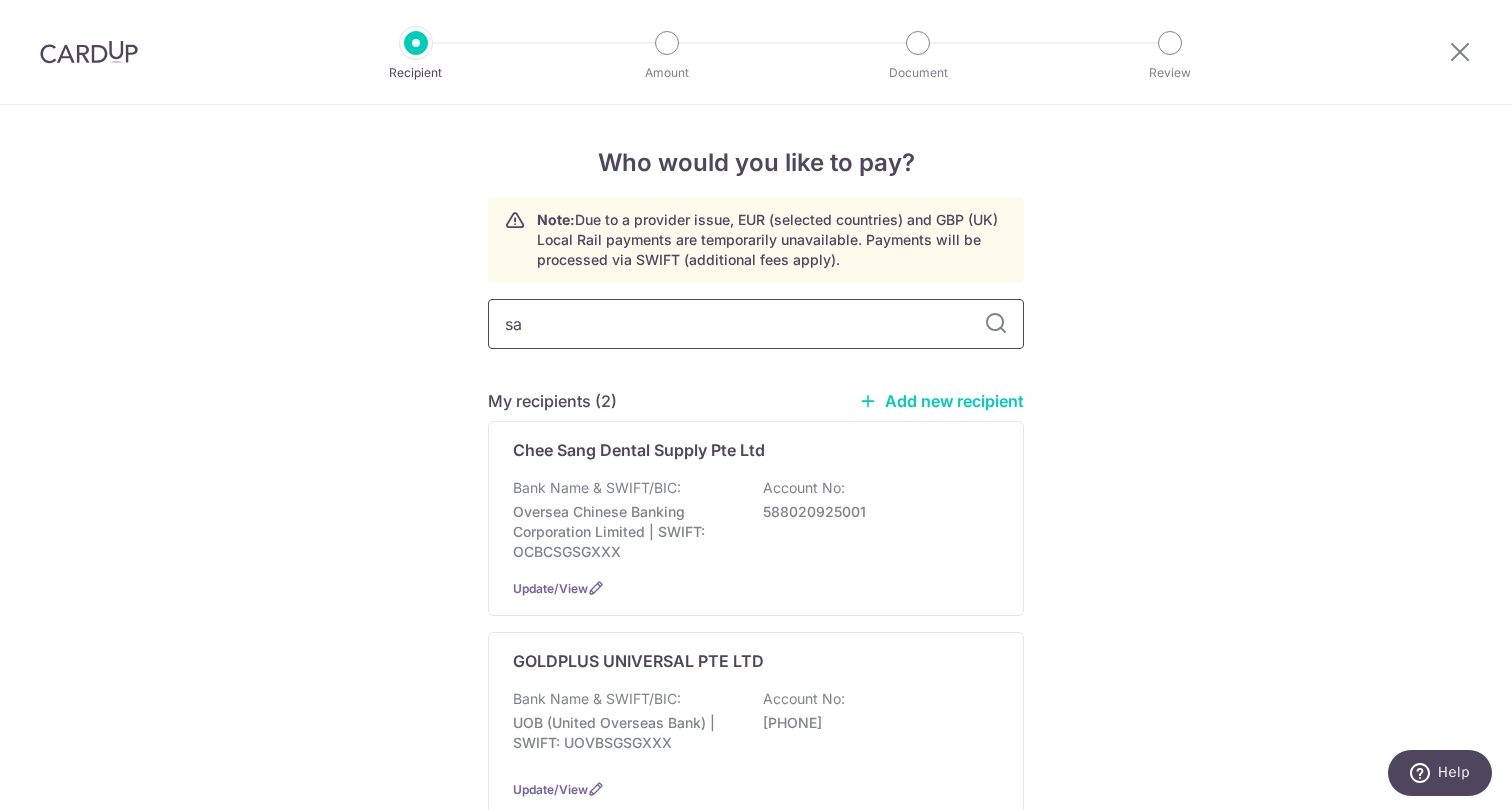click on "sa" at bounding box center (756, 324) 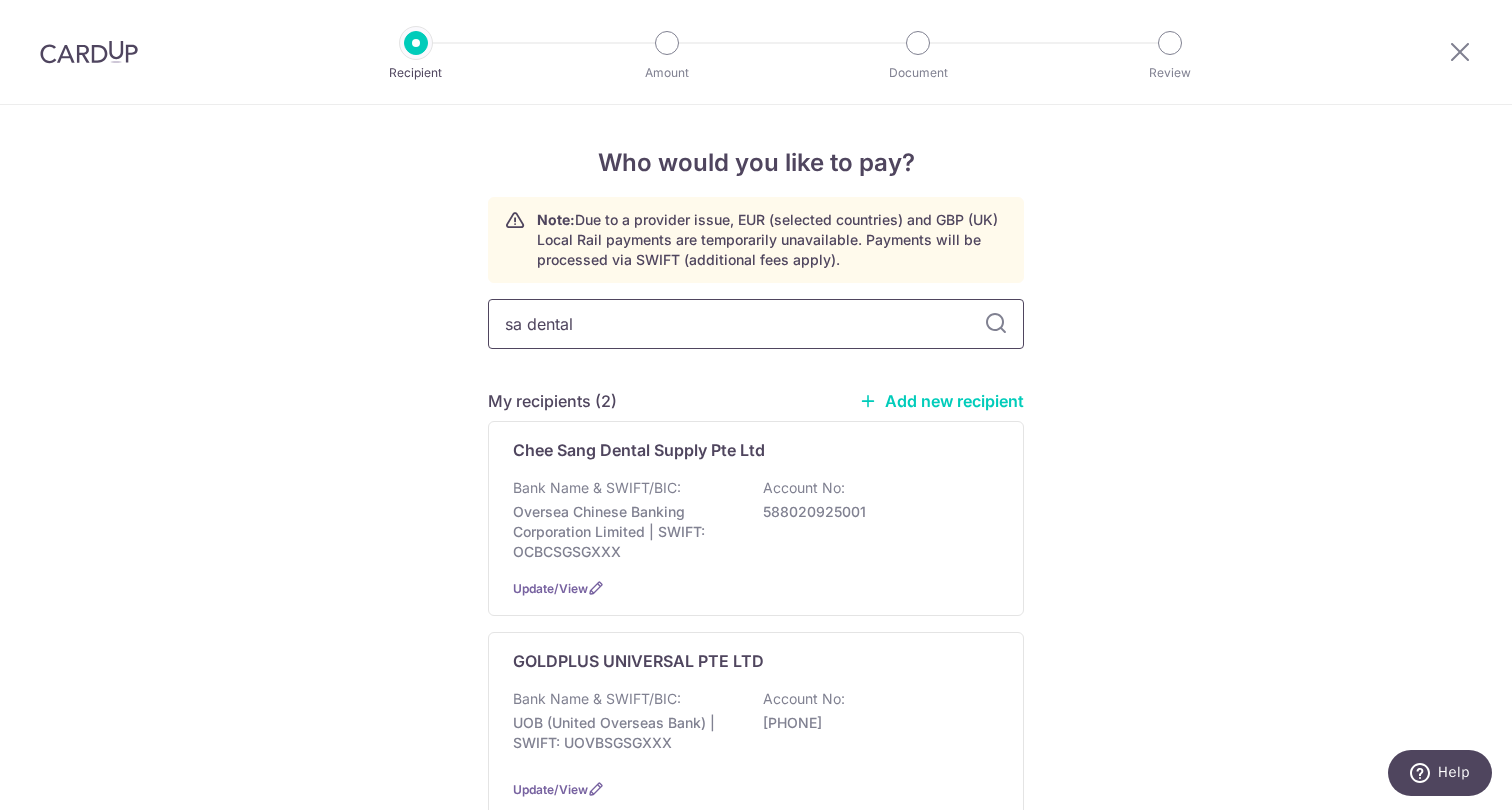 type on "sa dental" 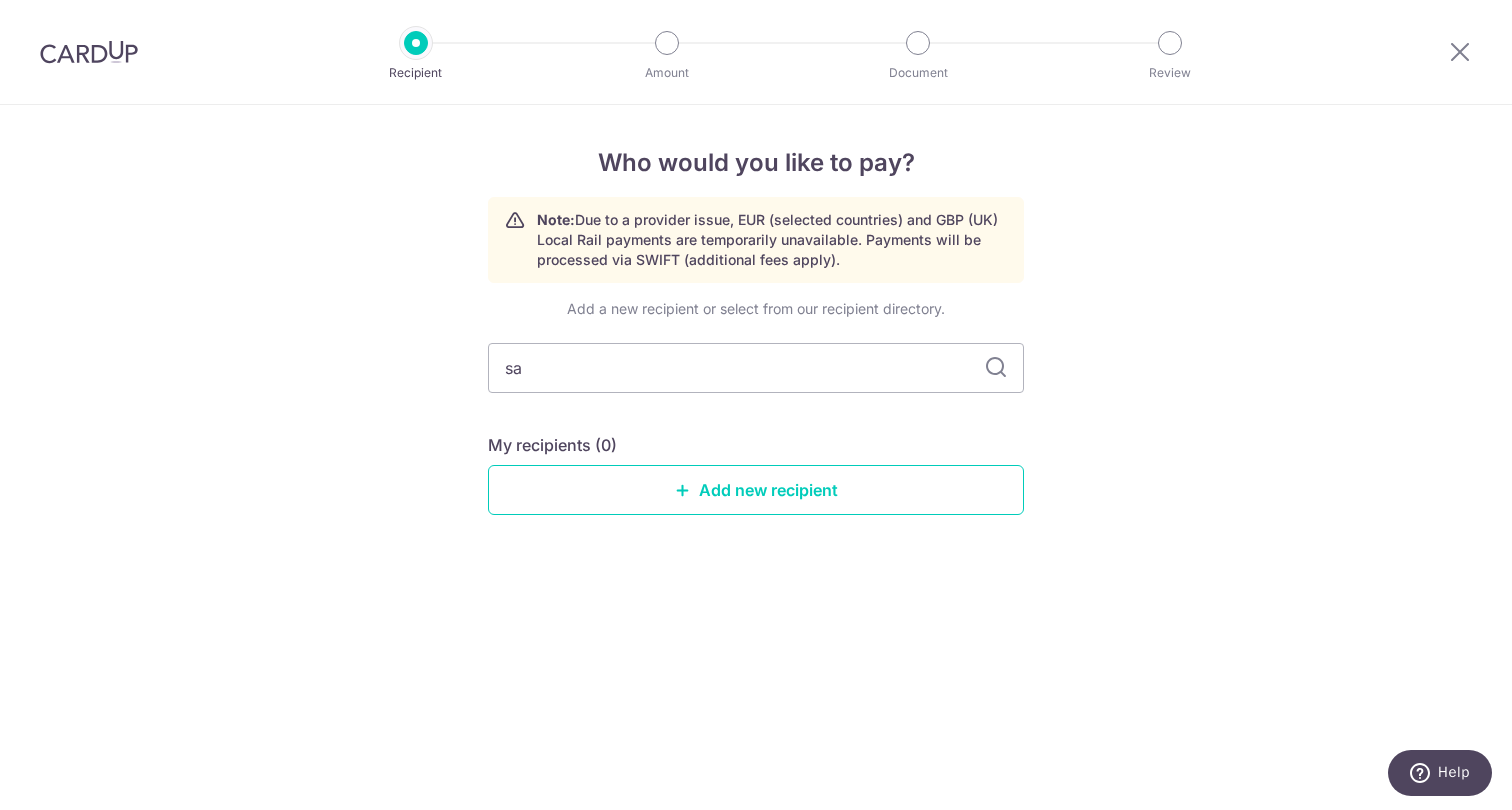 type on "s" 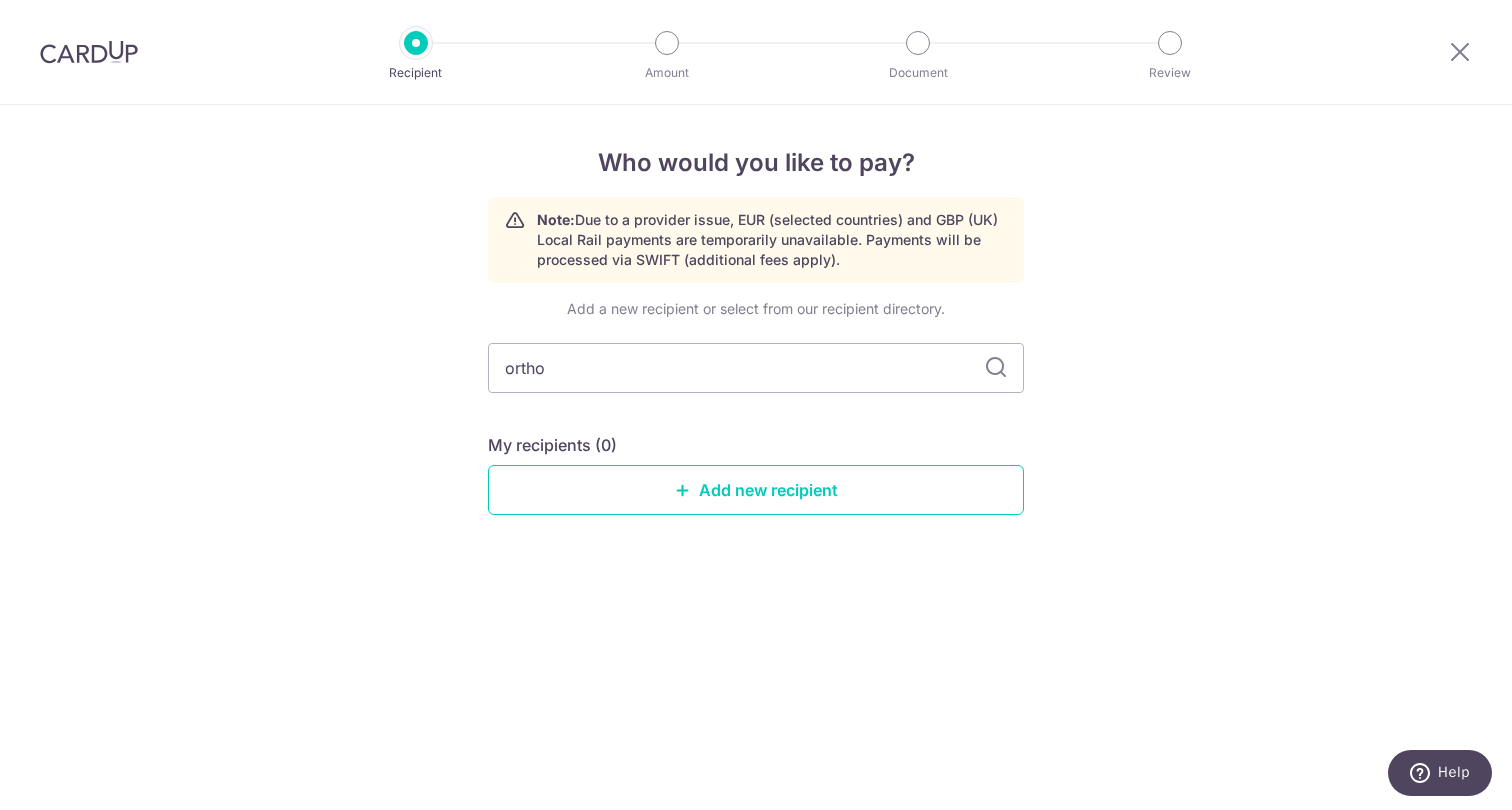 type on "ortho" 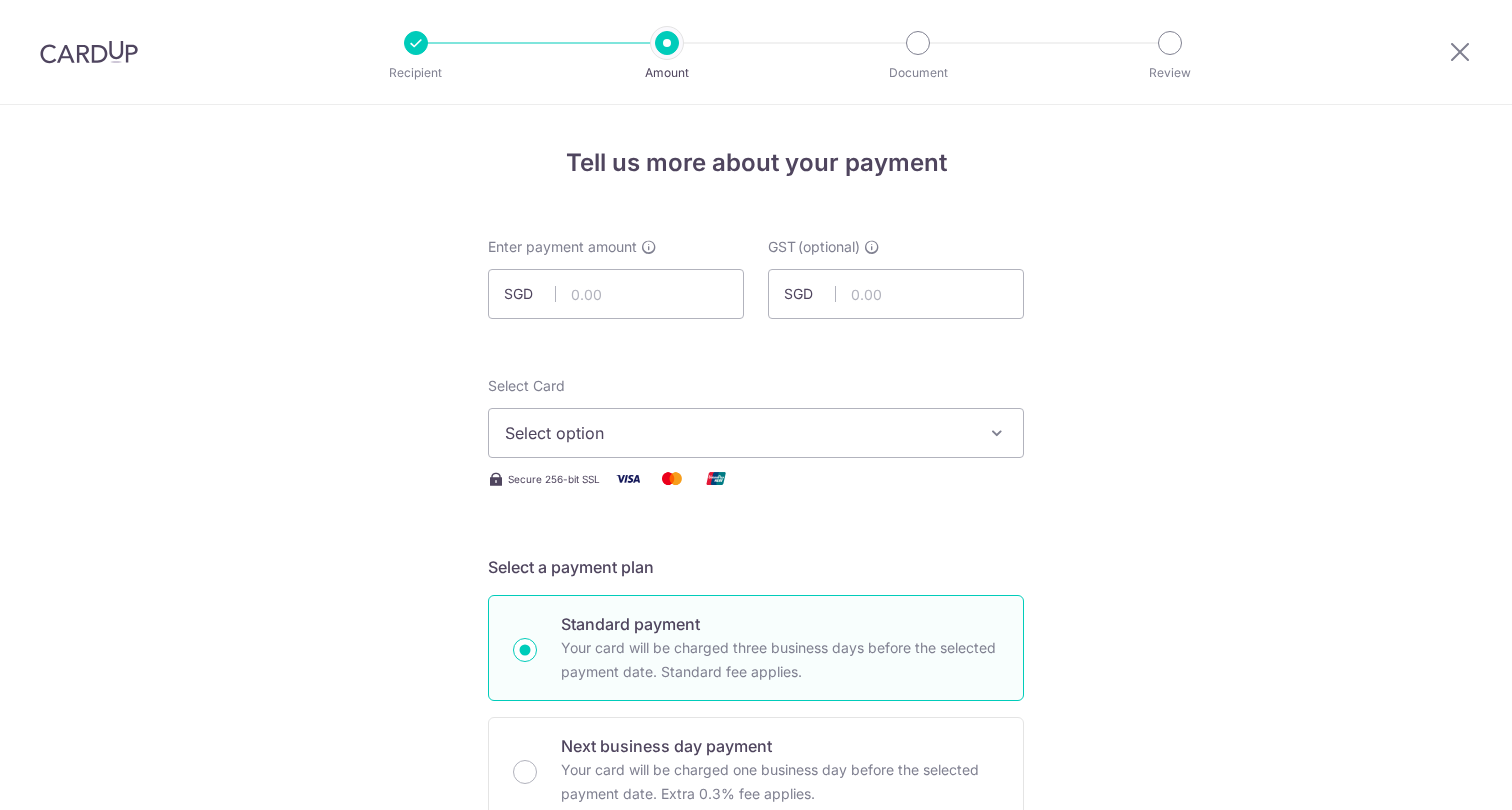scroll, scrollTop: 0, scrollLeft: 0, axis: both 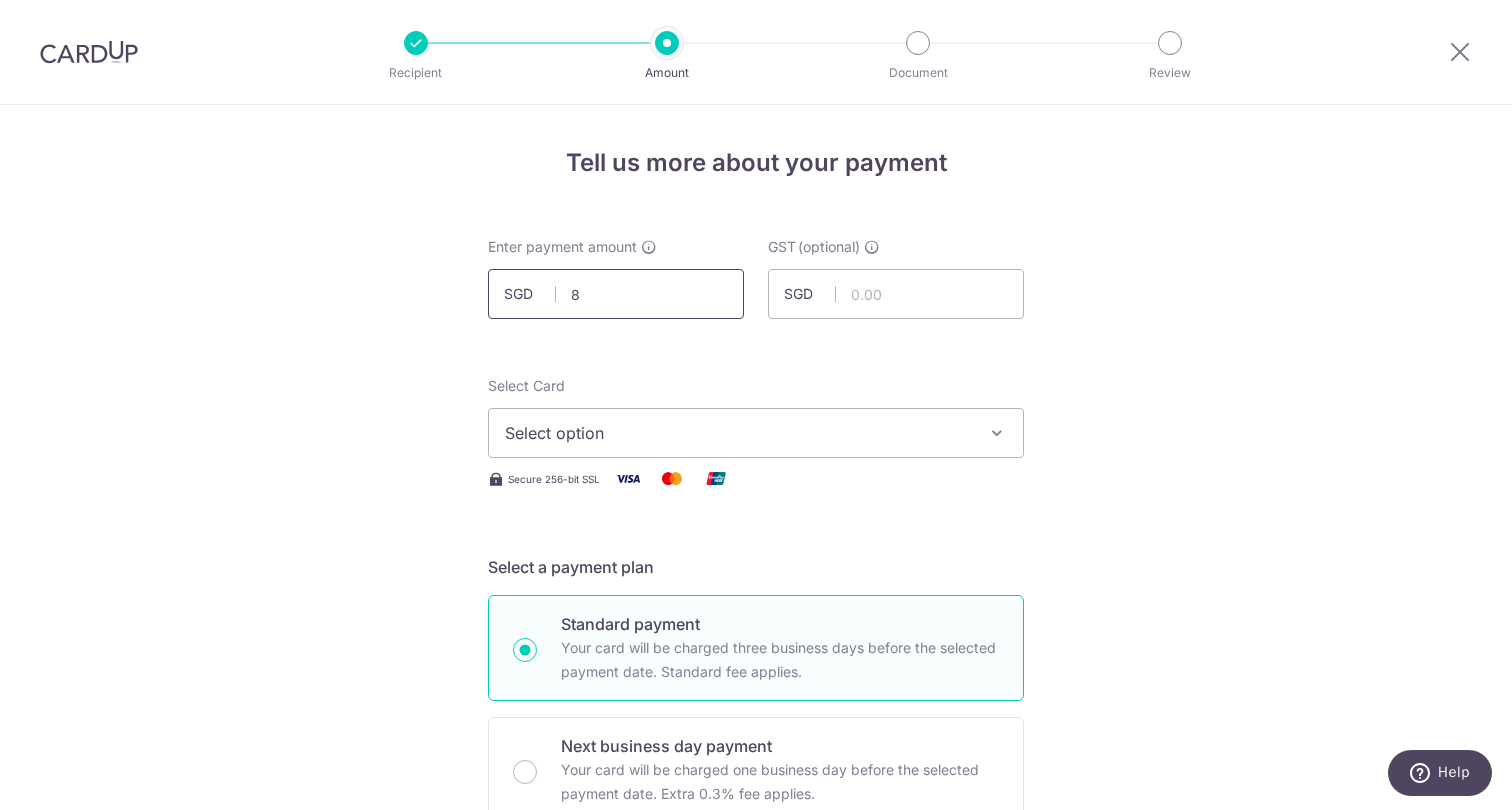 click on "8" at bounding box center [616, 294] 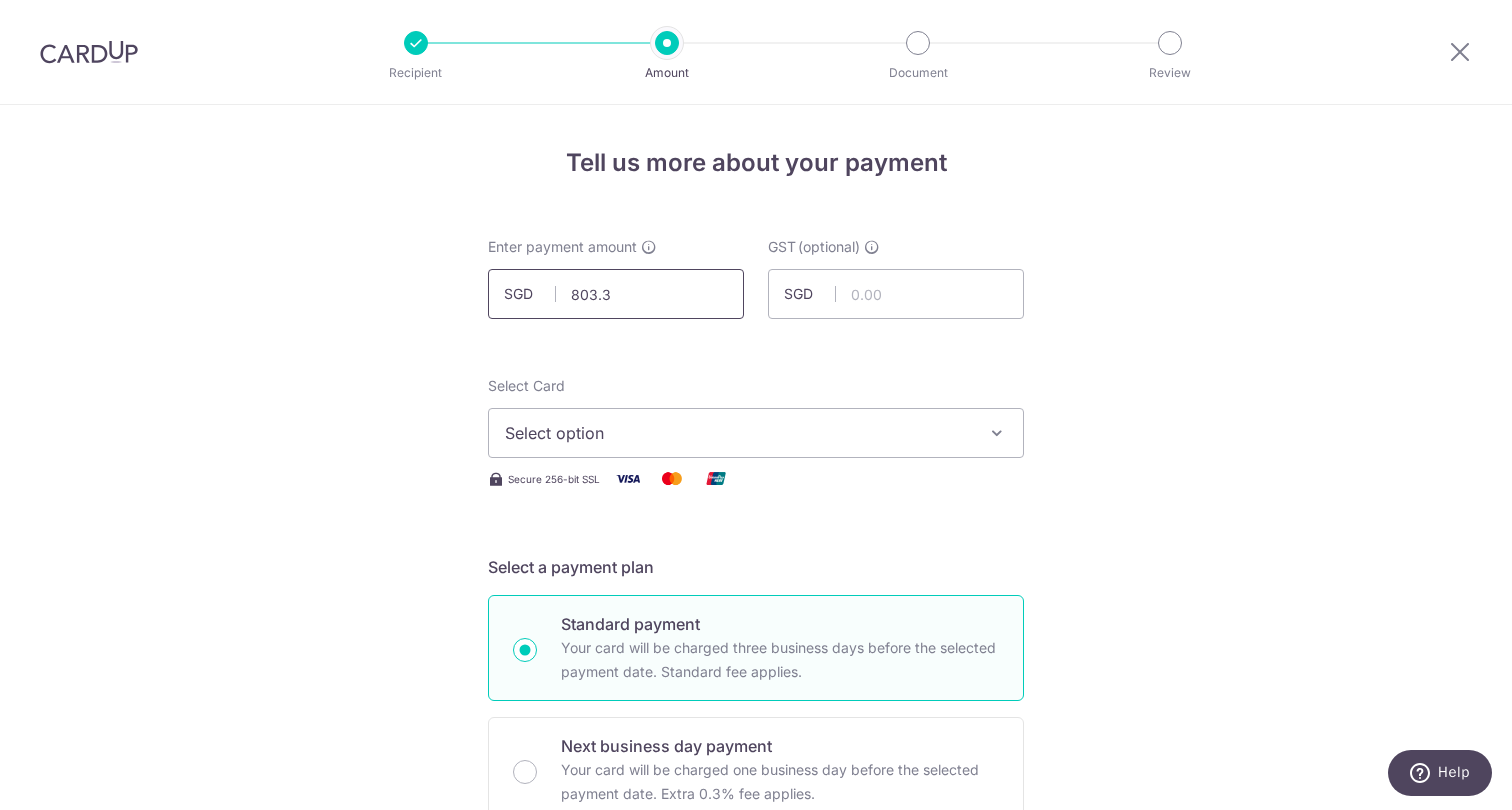 type on "803.33" 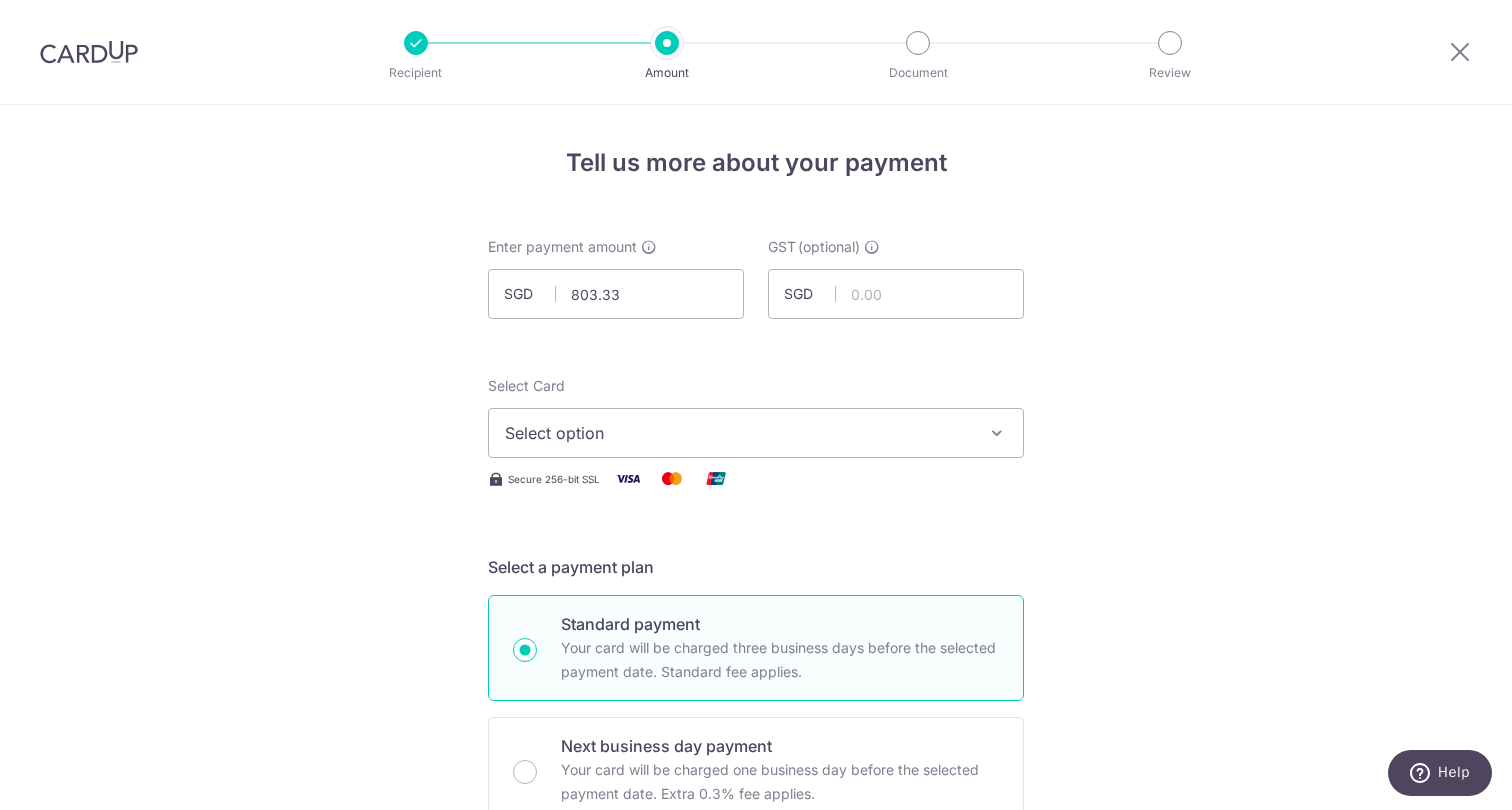 click on "Select option" at bounding box center [756, 433] 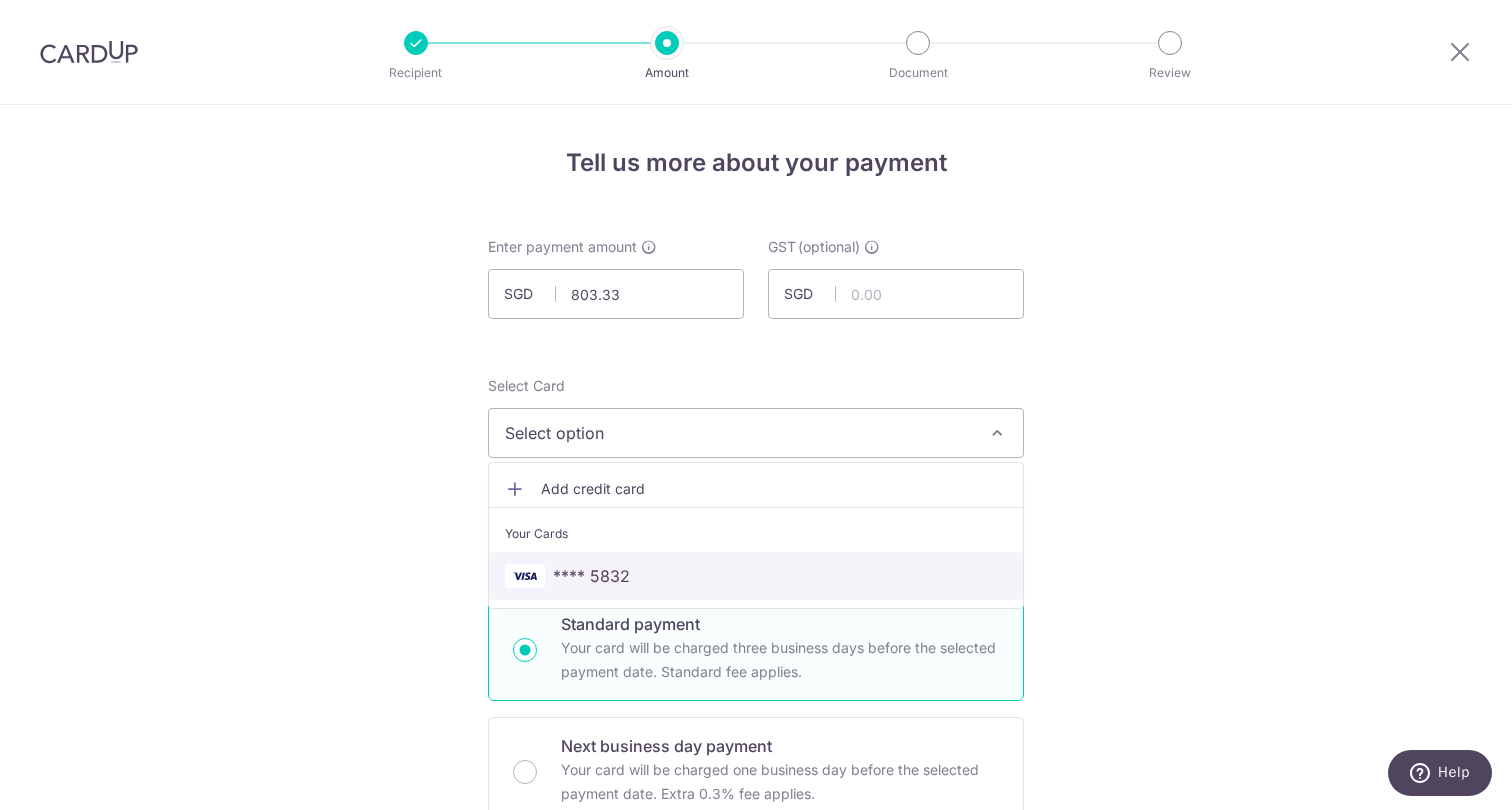 click on "**** 5832" at bounding box center [756, 576] 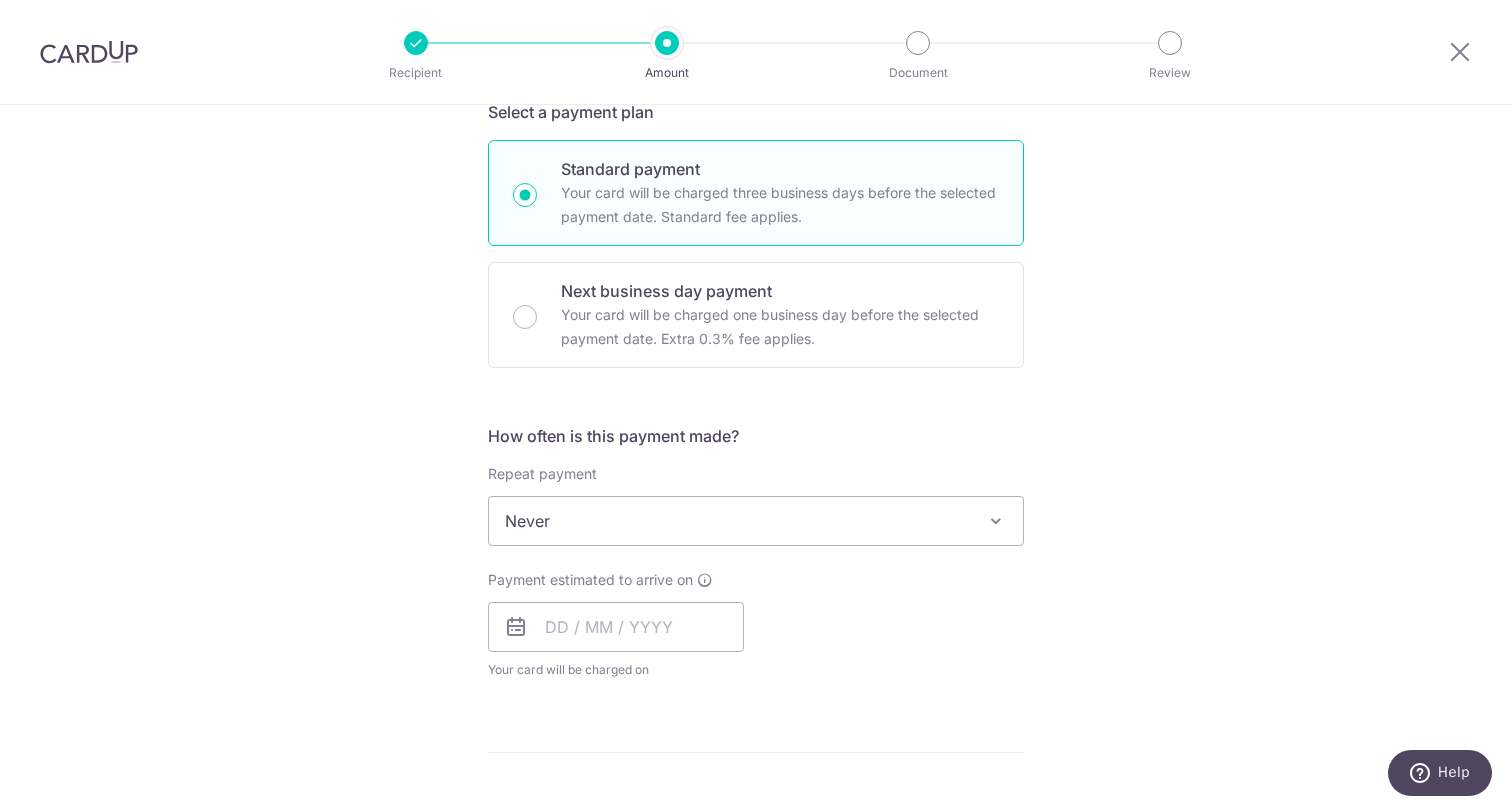 scroll, scrollTop: 462, scrollLeft: 0, axis: vertical 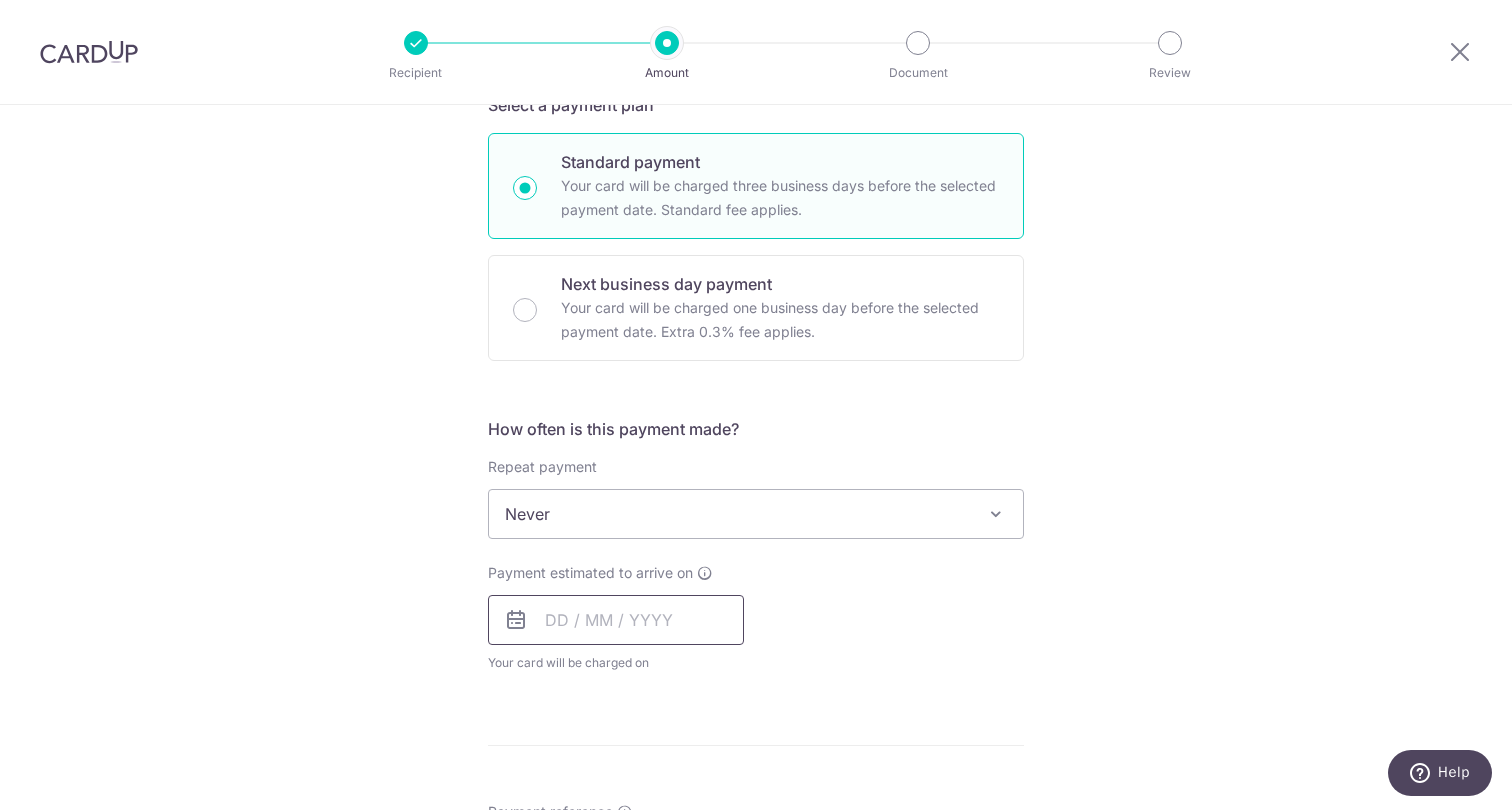 click at bounding box center [616, 620] 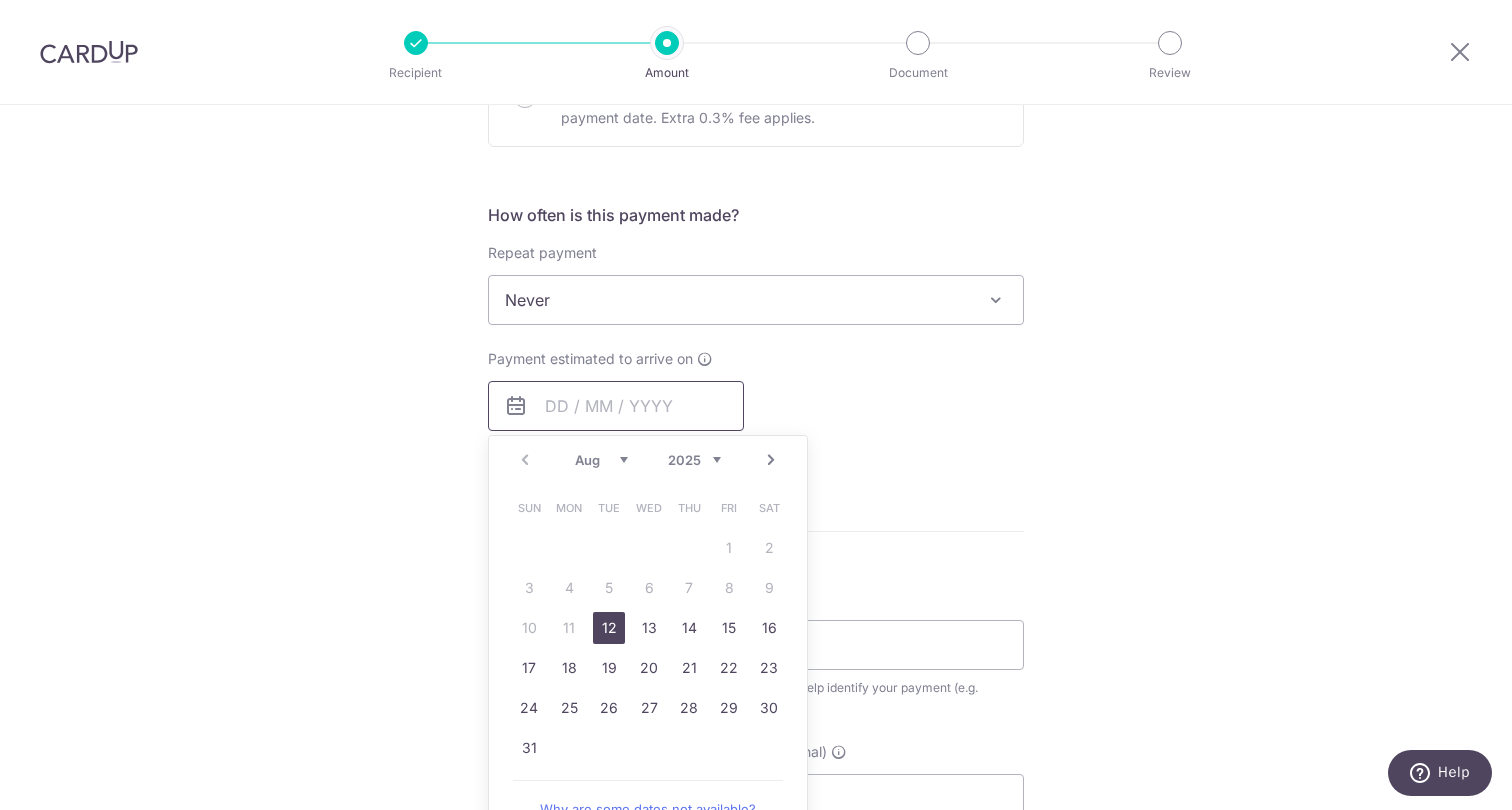 scroll, scrollTop: 736, scrollLeft: 0, axis: vertical 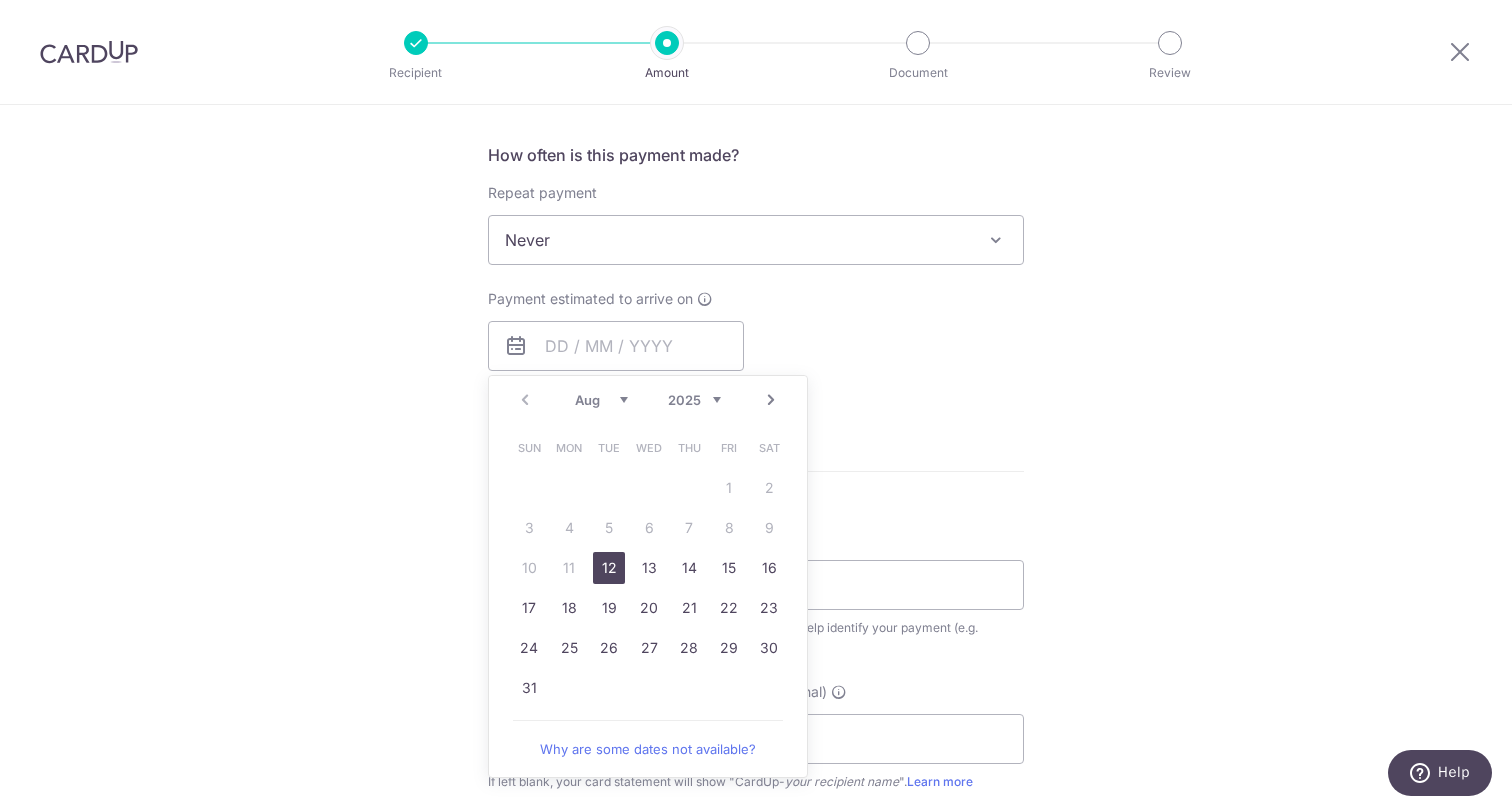 click on "12" at bounding box center (609, 568) 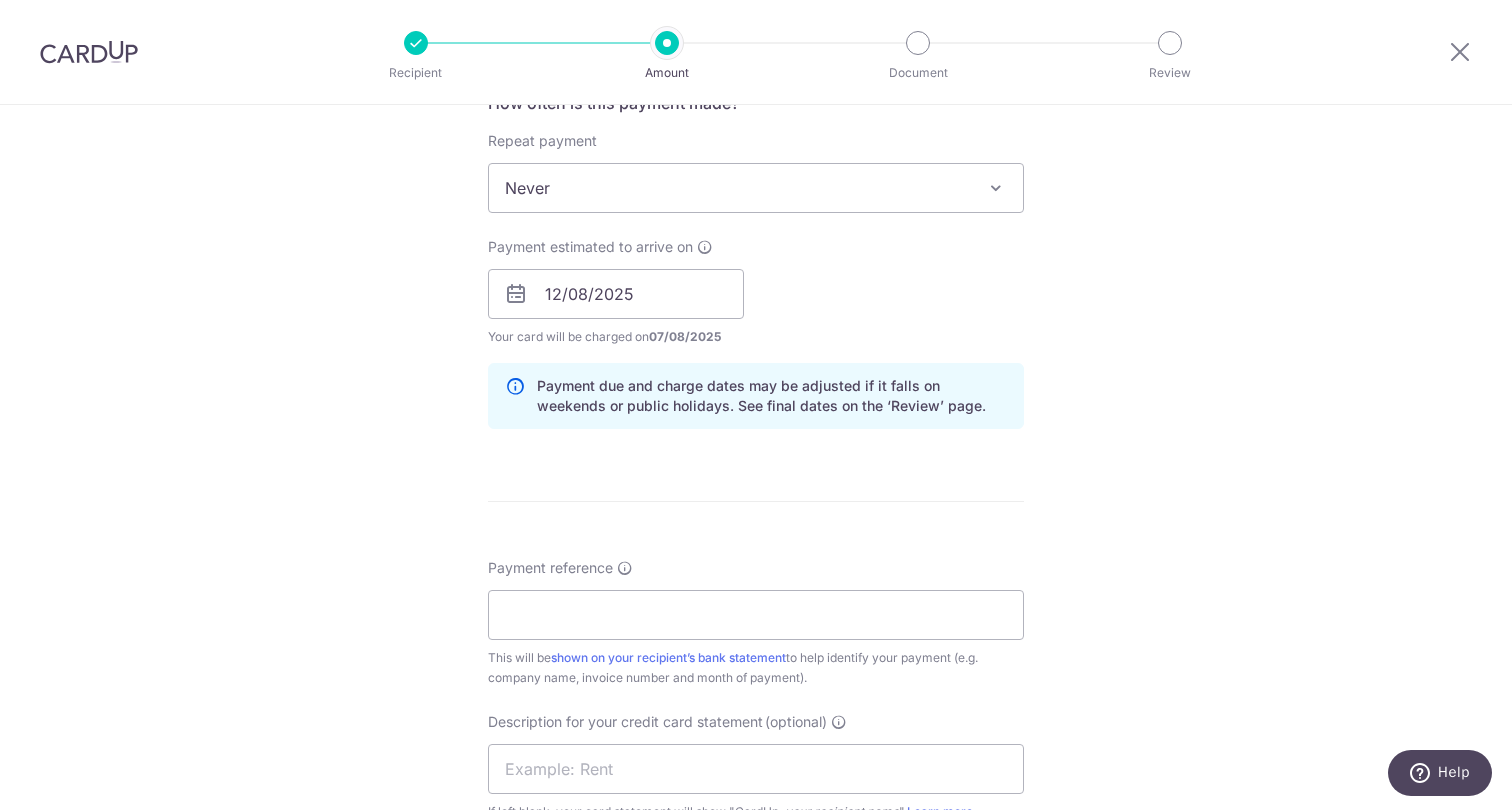 scroll, scrollTop: 801, scrollLeft: 0, axis: vertical 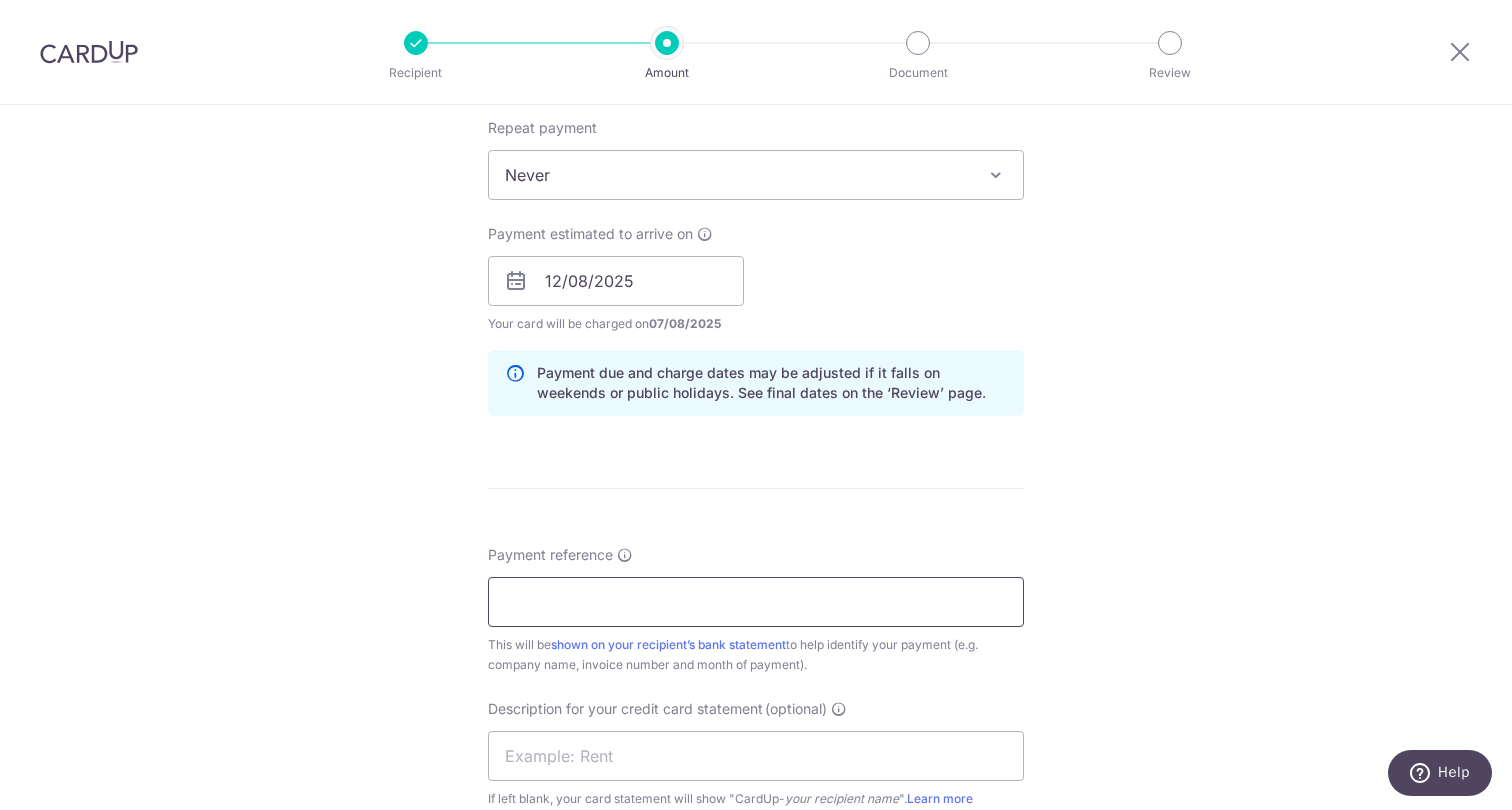 click on "Payment reference" at bounding box center (756, 602) 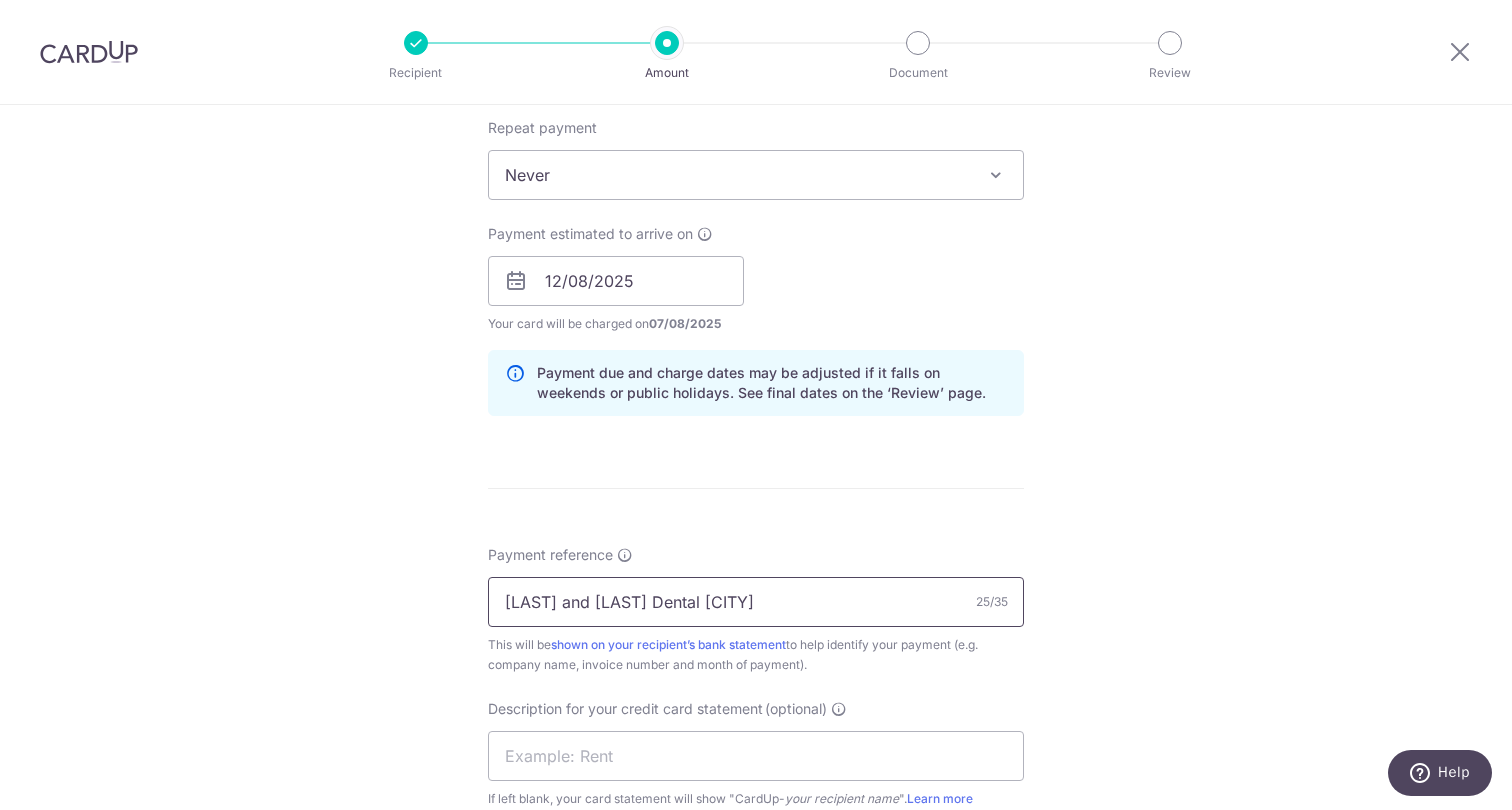 type on "Pang and Ng Dental Bishan" 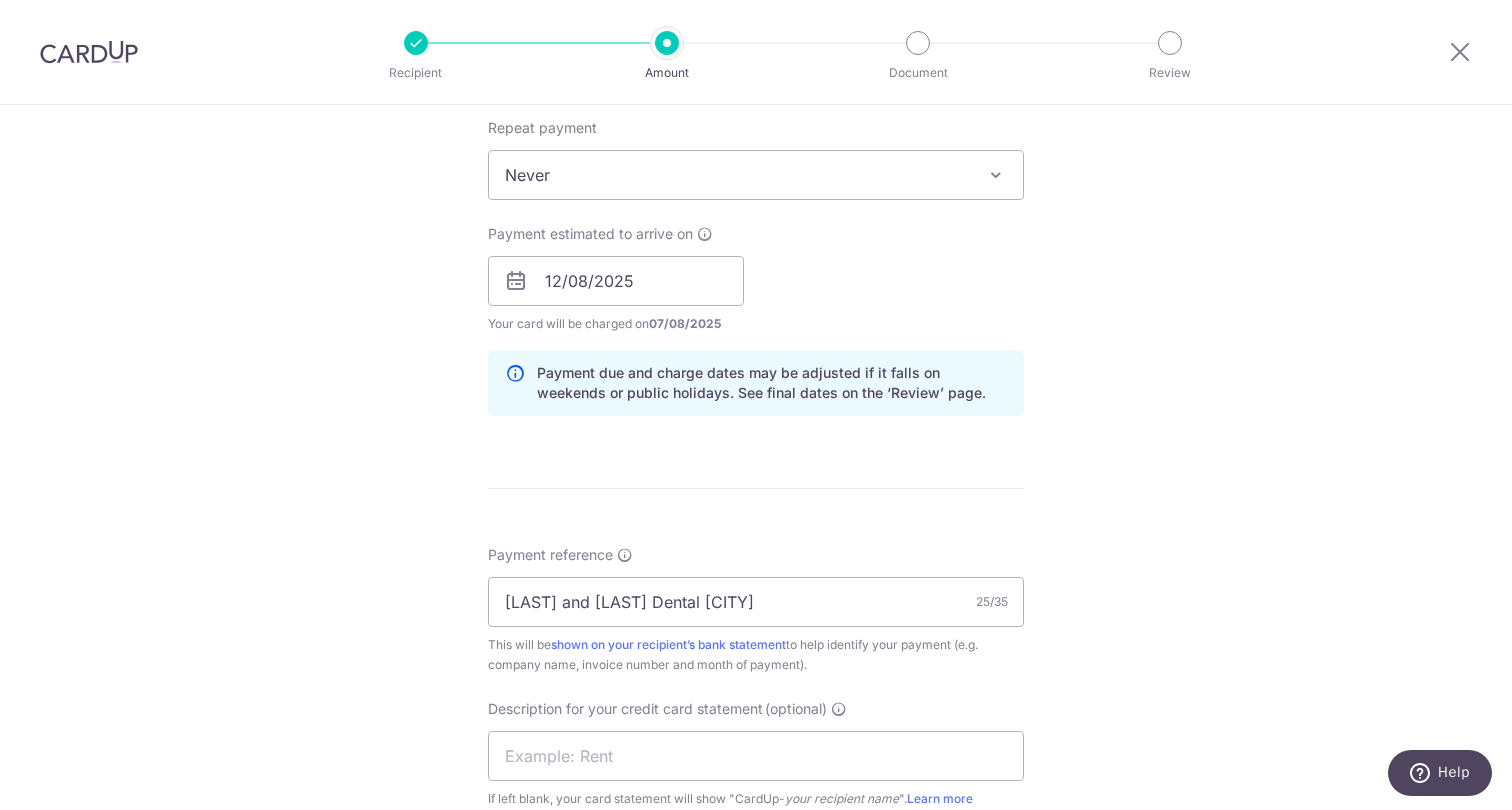 scroll, scrollTop: 1234, scrollLeft: 0, axis: vertical 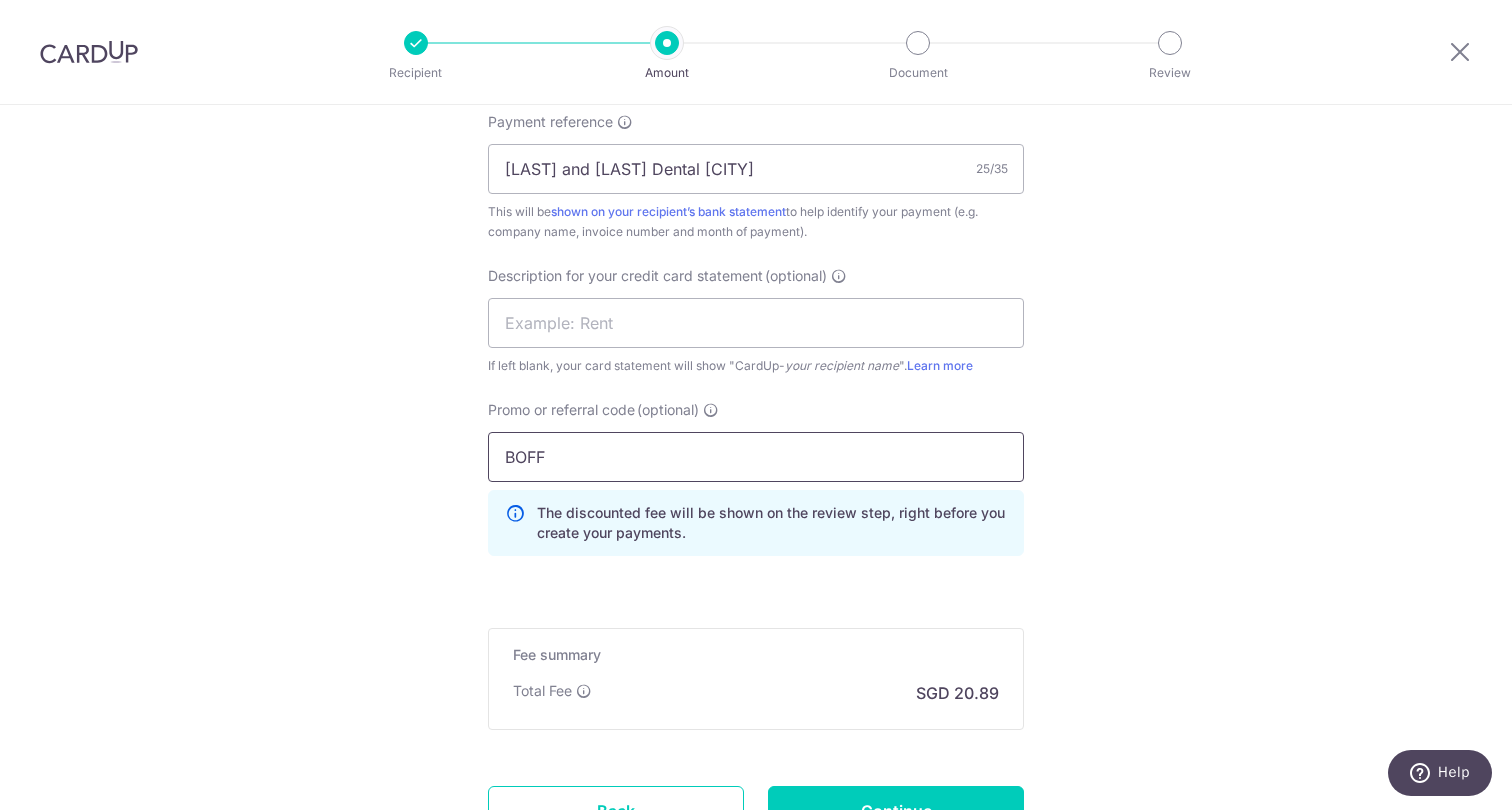 type on "BOFF185" 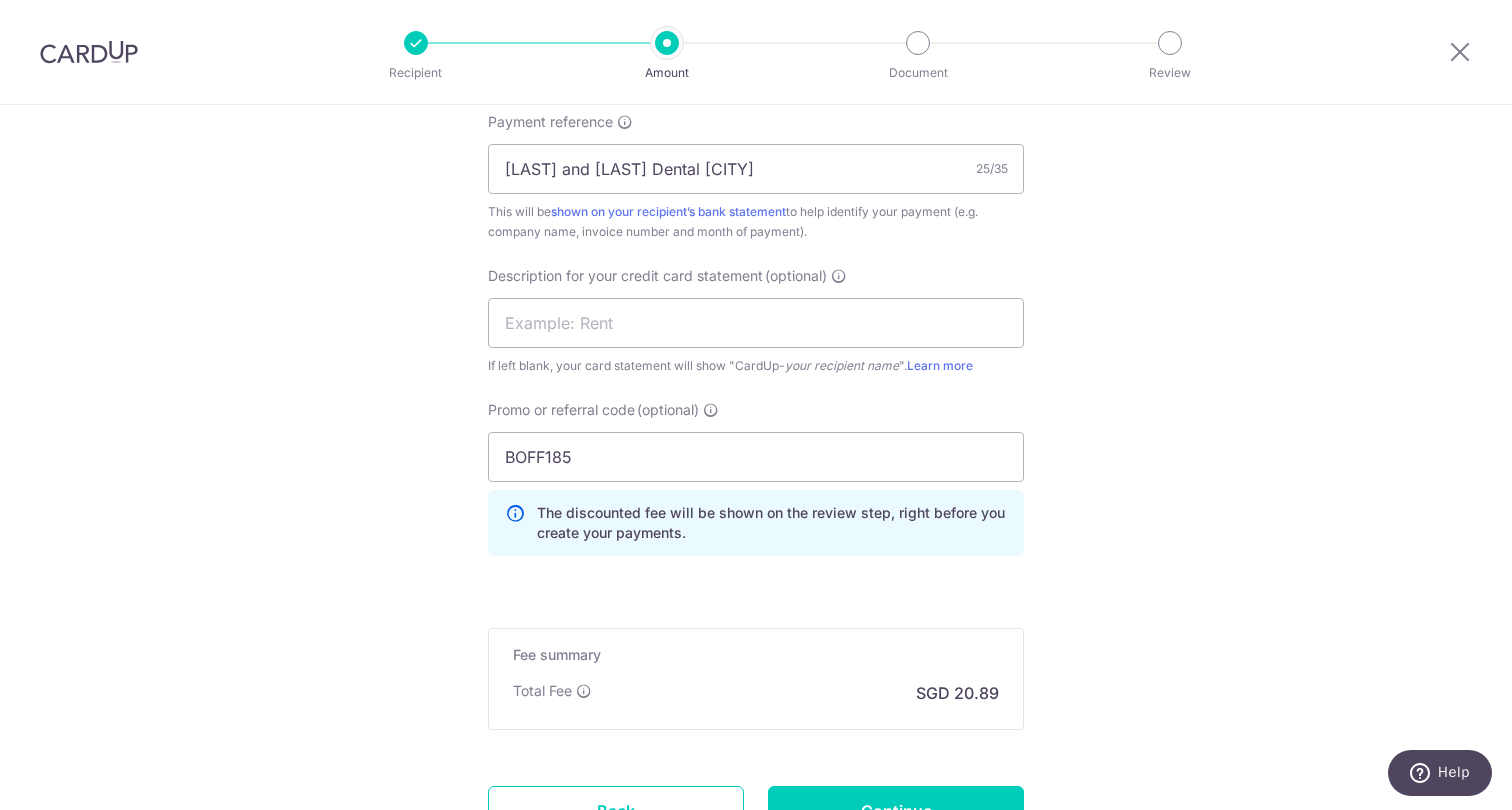 click on "Promo or referral code
(optional)
BOFF185
The discounted fee will be shown on the review step, right before you create your payments.
Add" at bounding box center (756, 486) 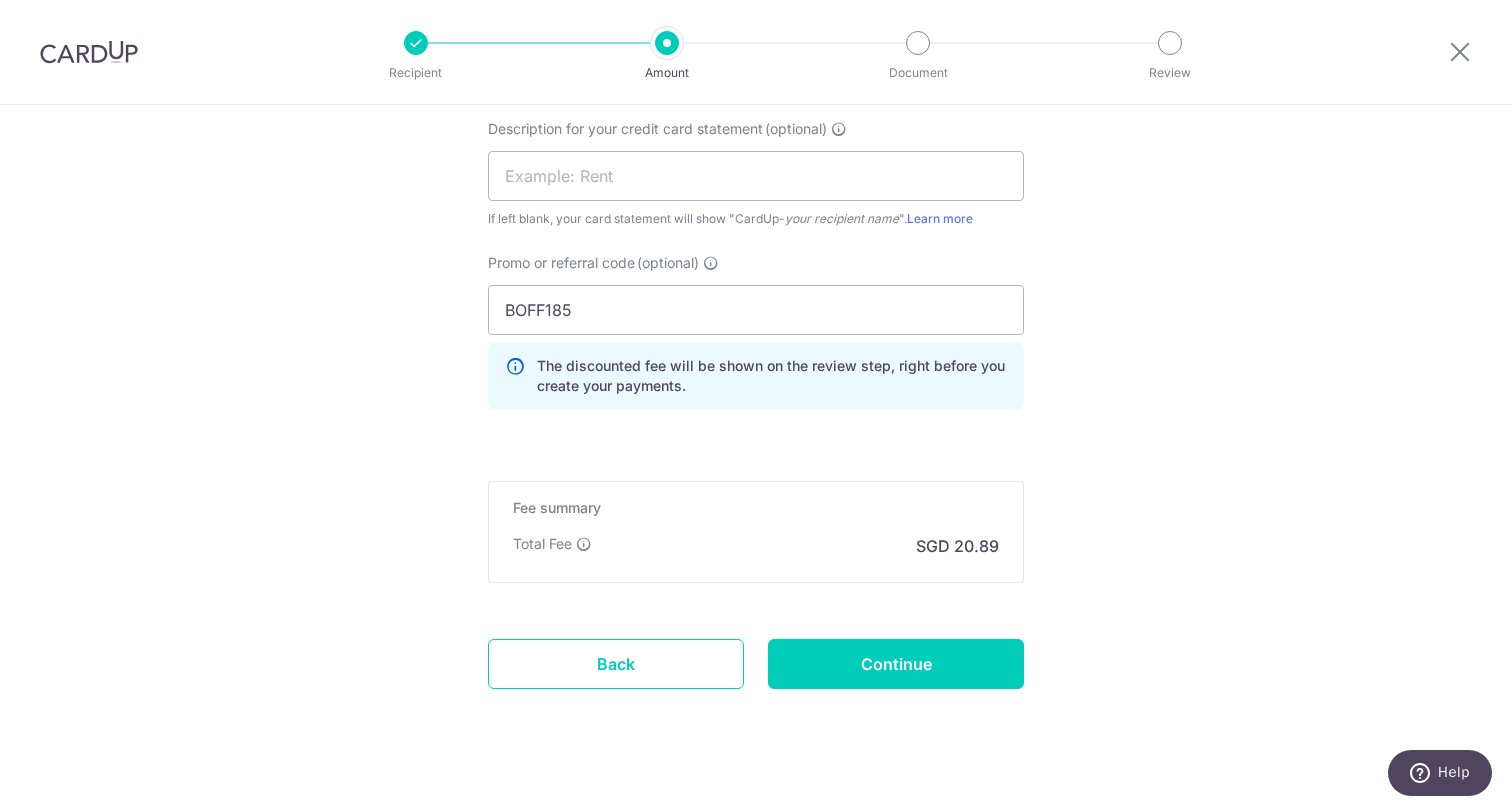 scroll, scrollTop: 1384, scrollLeft: 0, axis: vertical 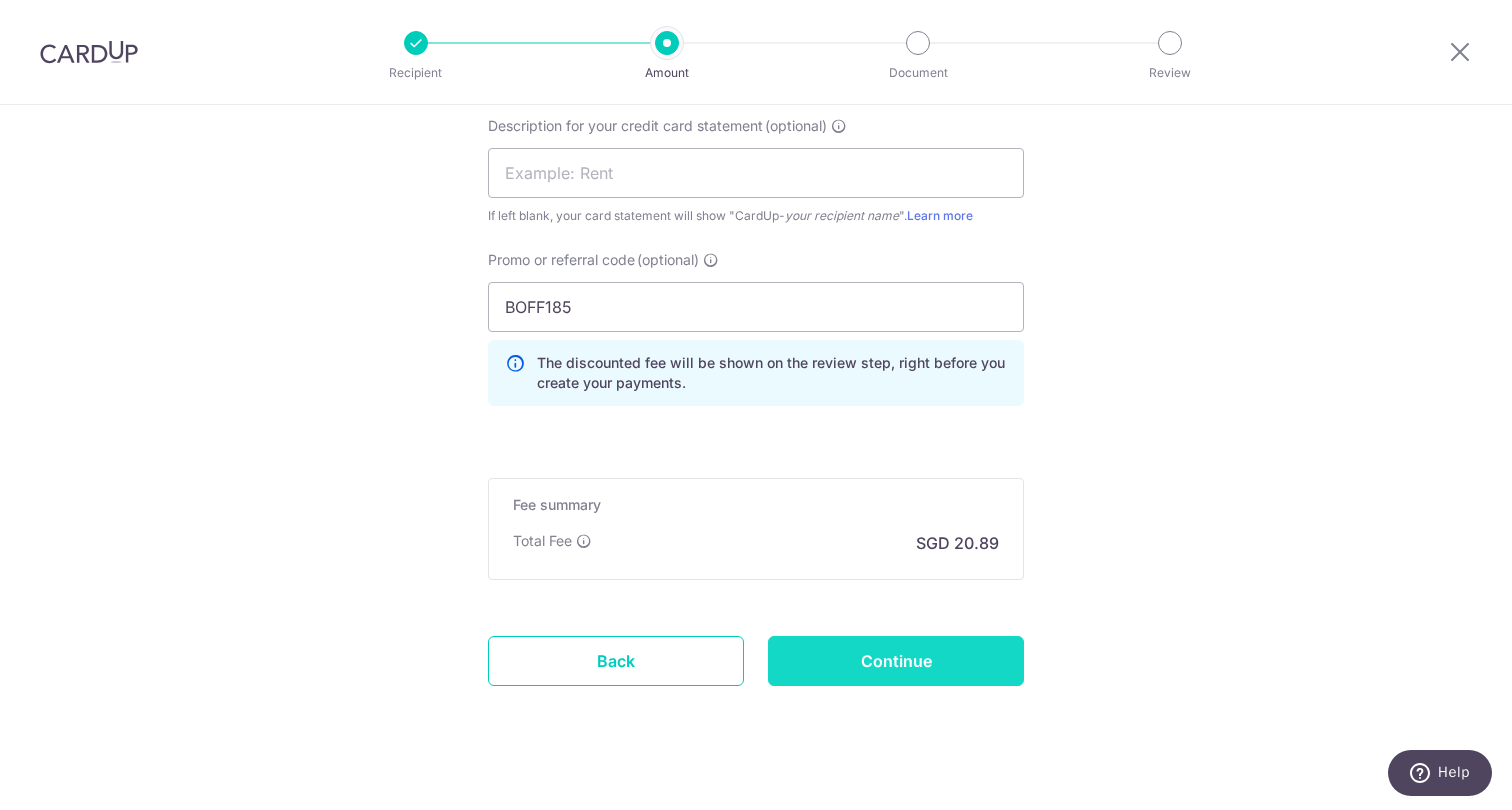 click on "Continue" at bounding box center [896, 661] 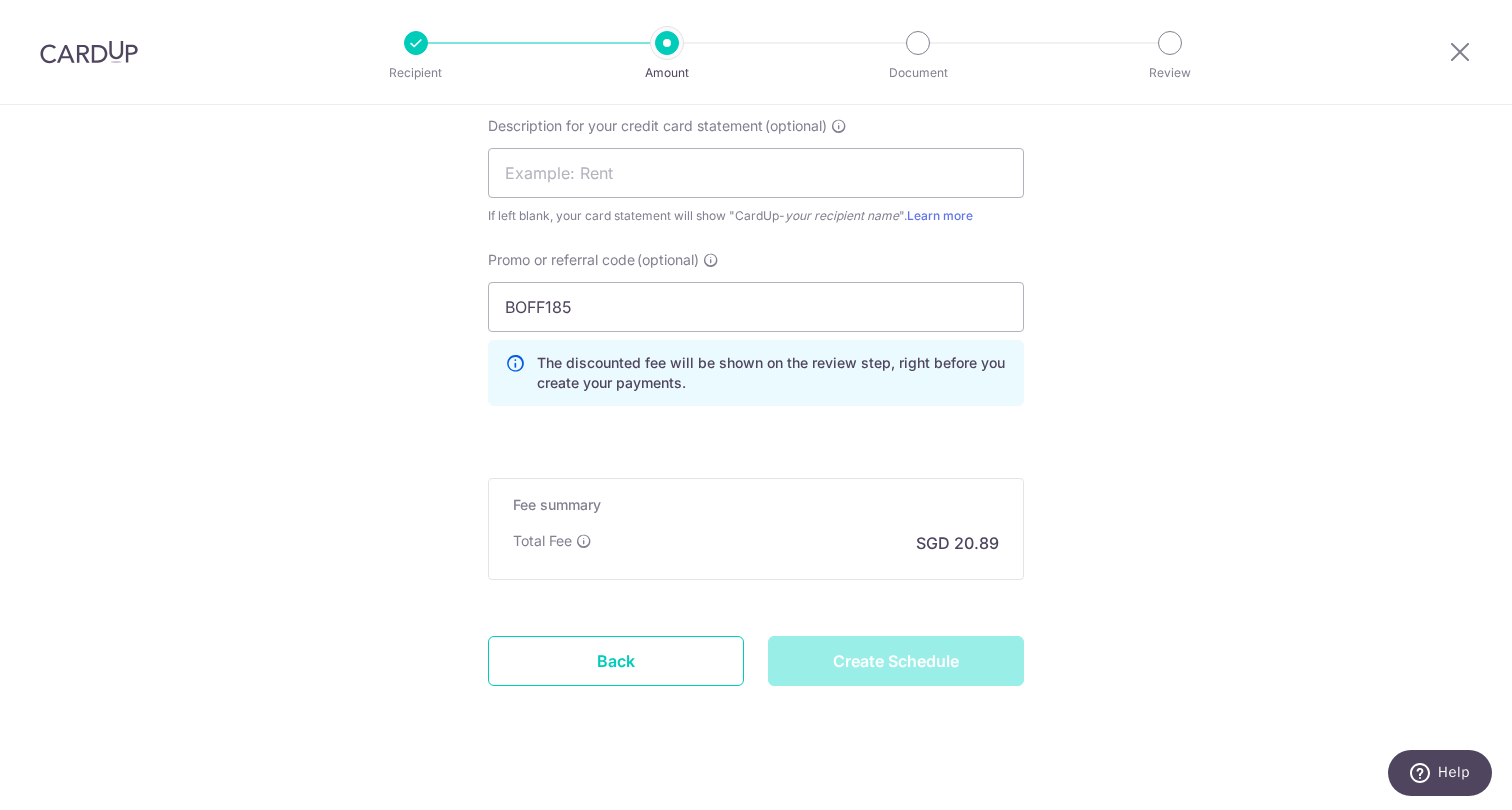 type on "Create Schedule" 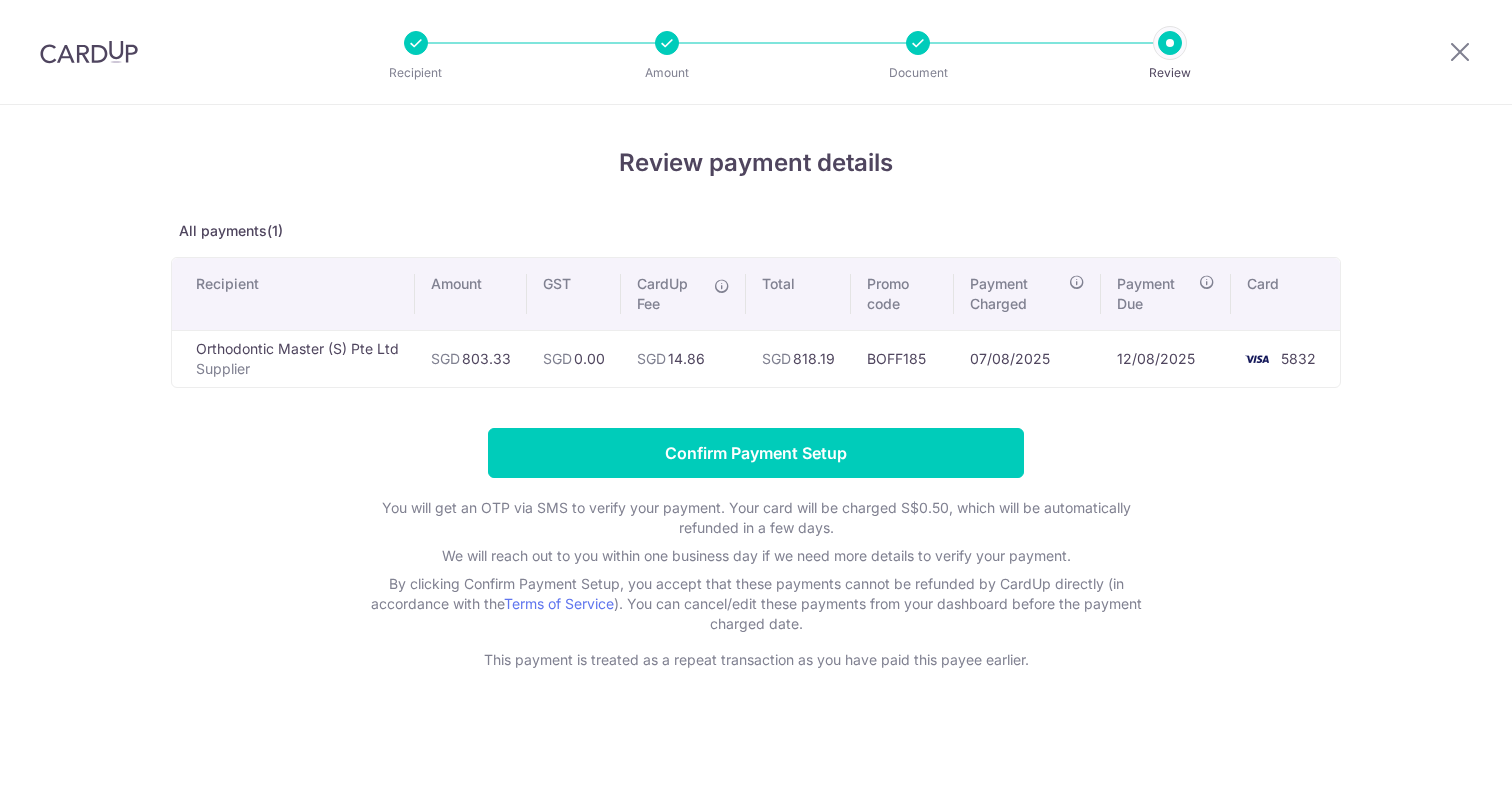 scroll, scrollTop: 0, scrollLeft: 0, axis: both 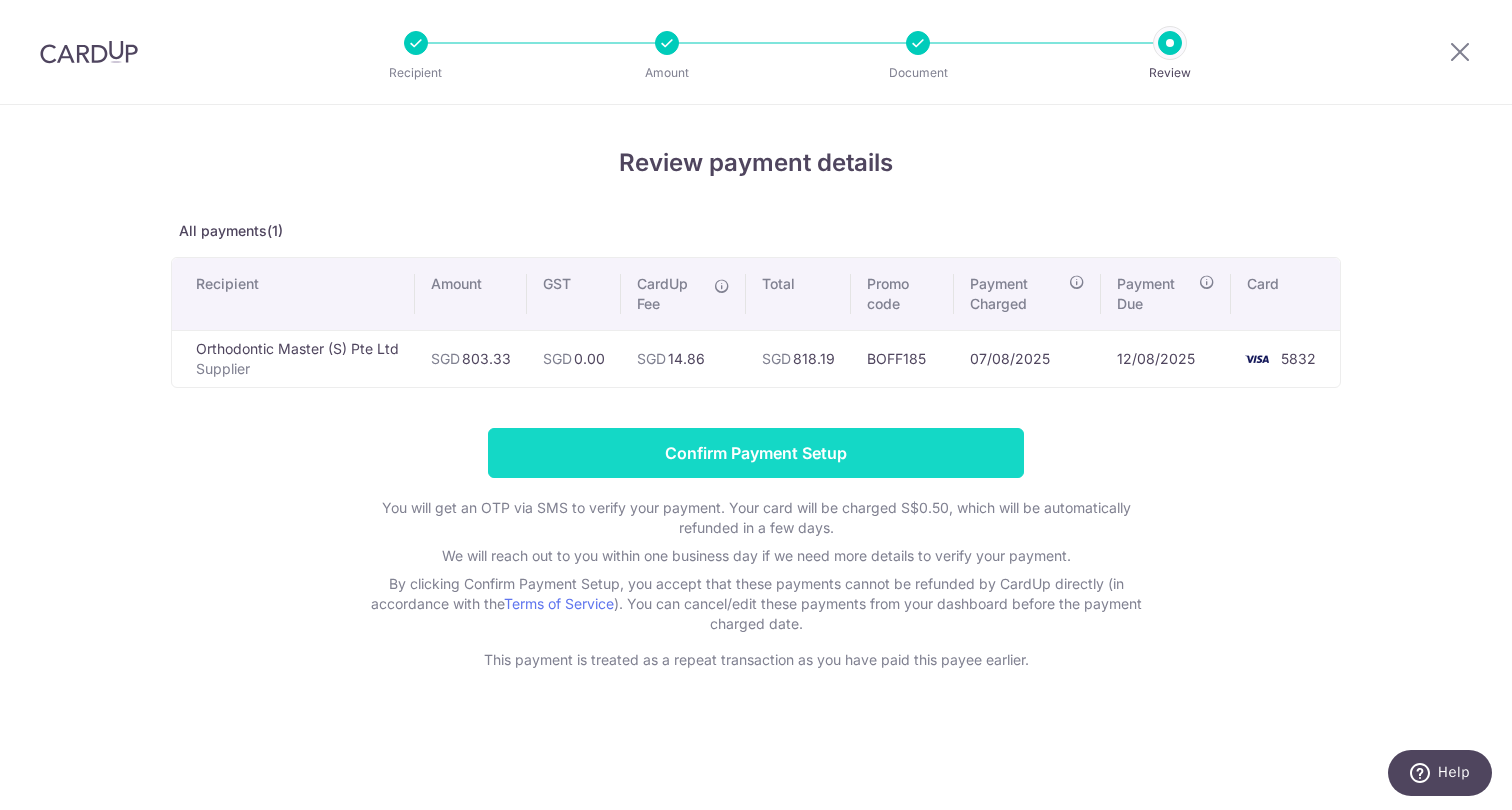 click on "Confirm Payment Setup" at bounding box center [756, 453] 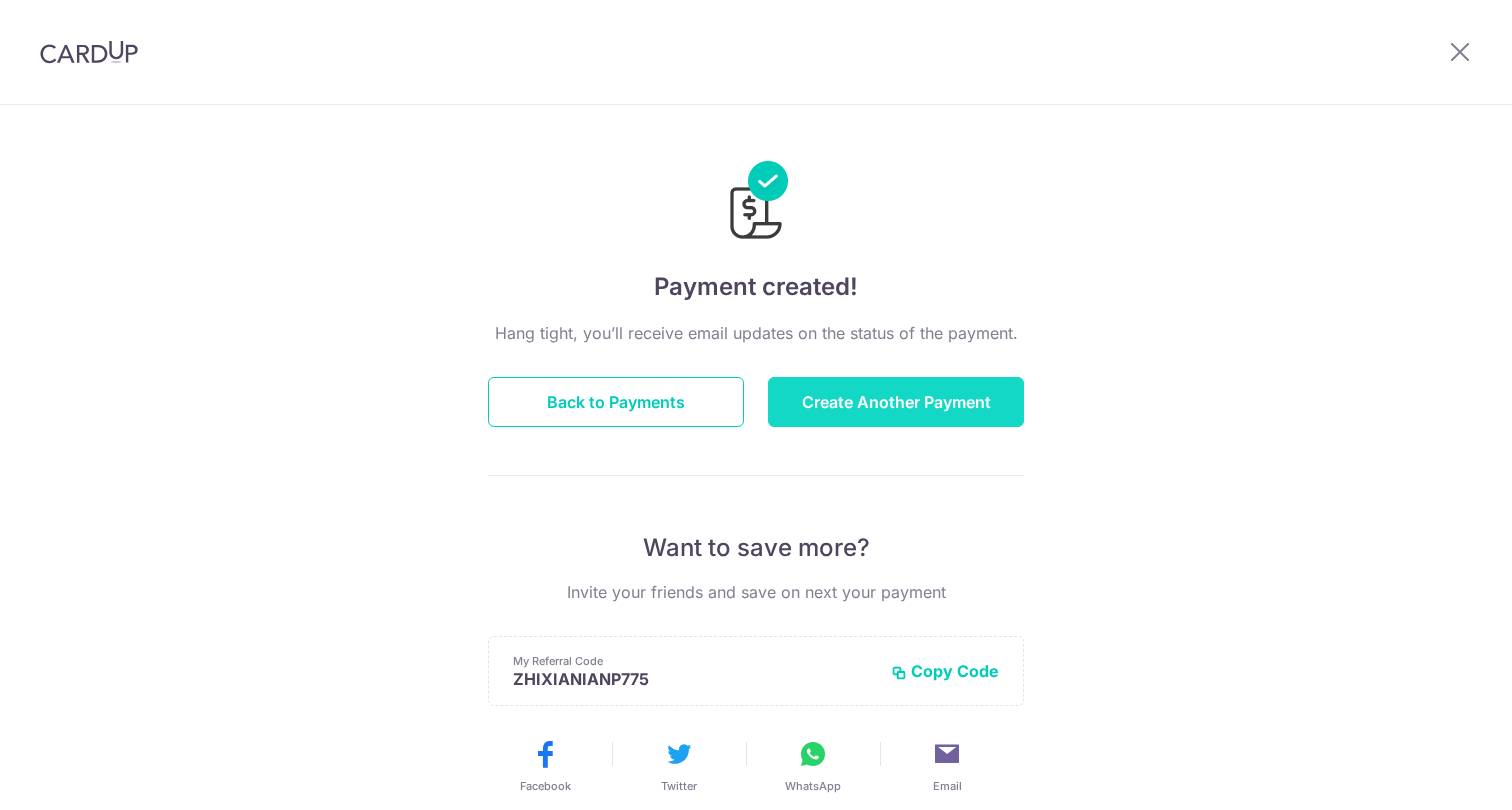 scroll, scrollTop: 0, scrollLeft: 0, axis: both 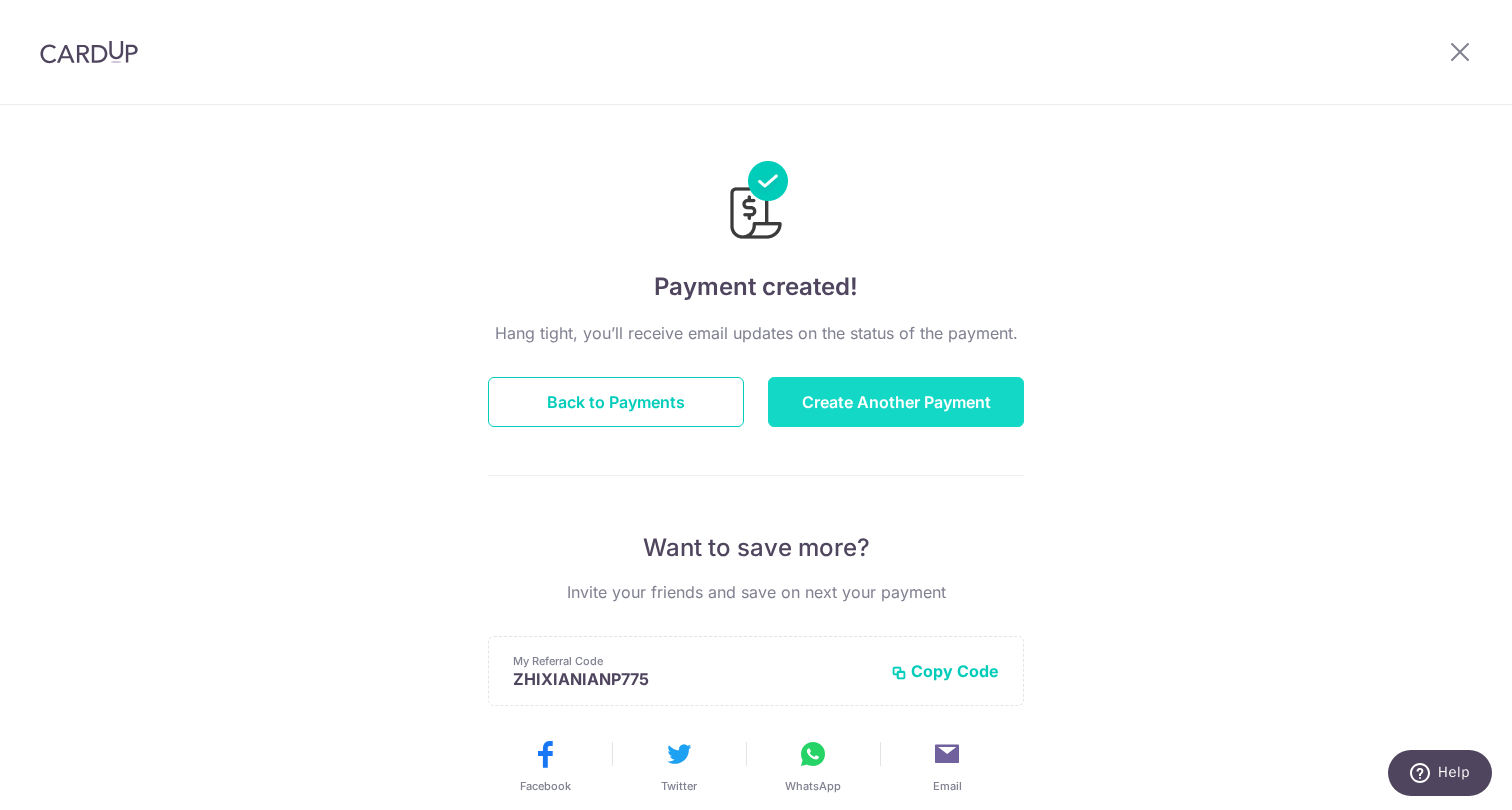 click on "Create Another Payment" at bounding box center (896, 402) 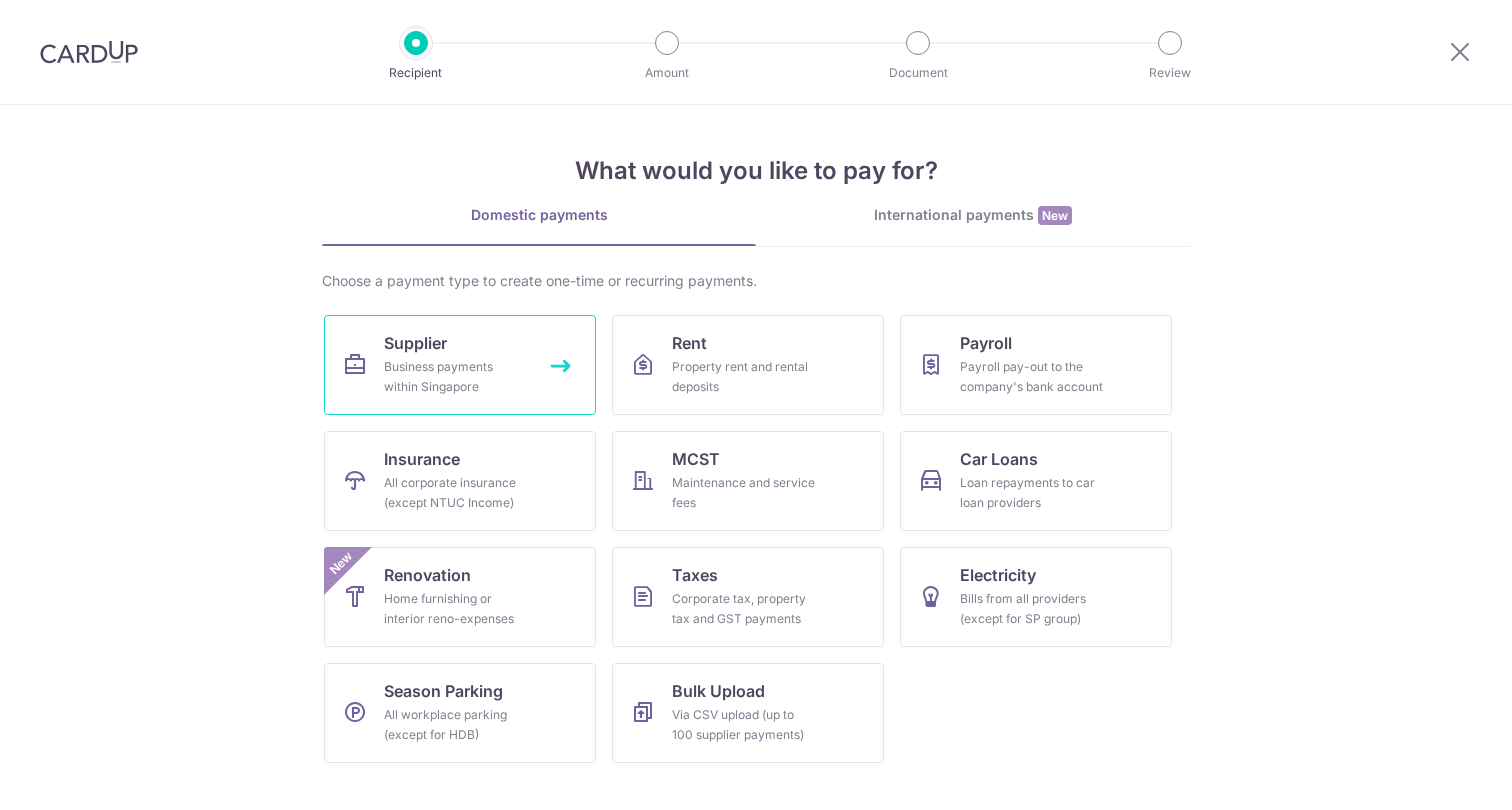 scroll, scrollTop: 0, scrollLeft: 0, axis: both 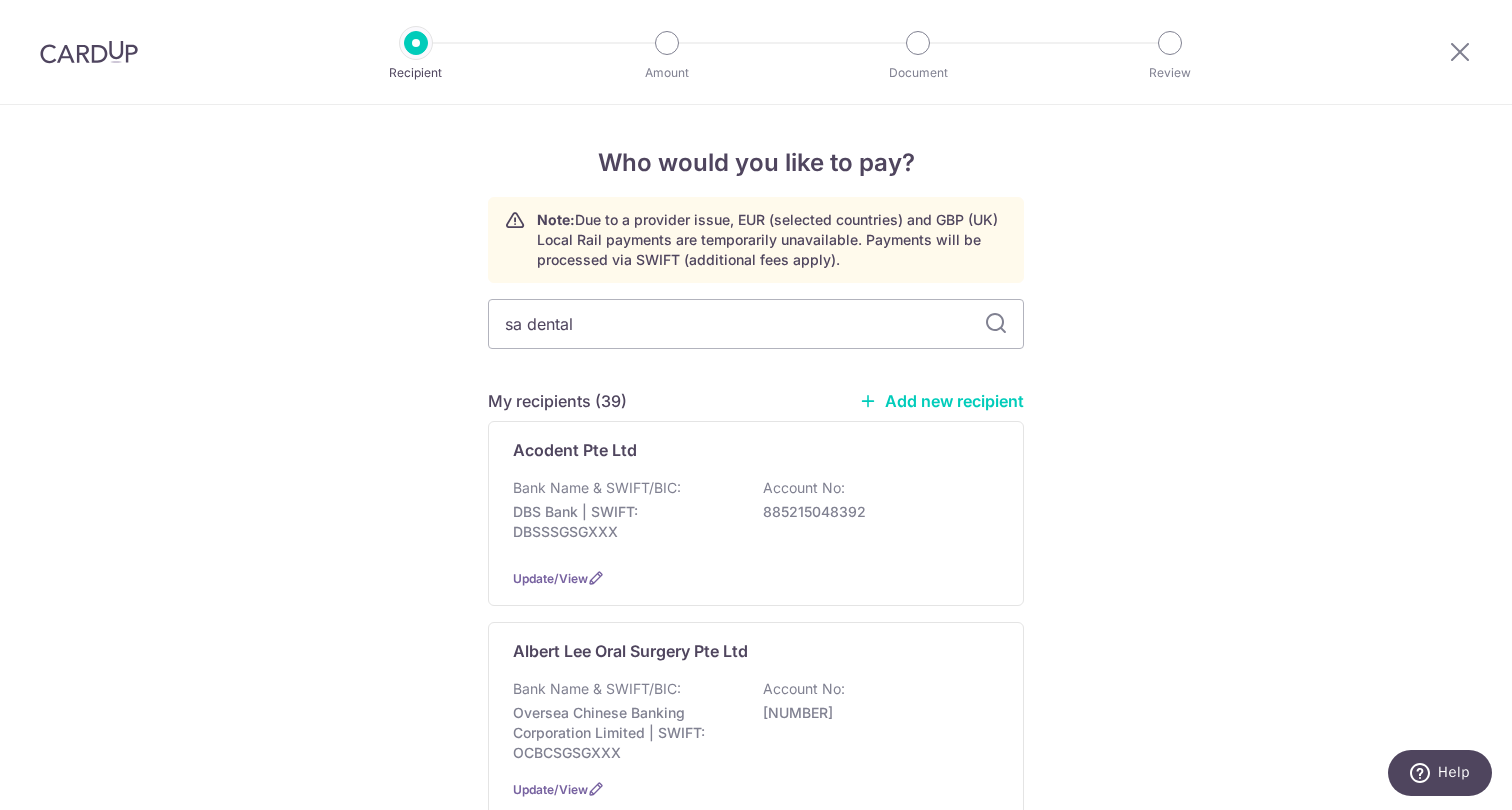 type on "sa dental" 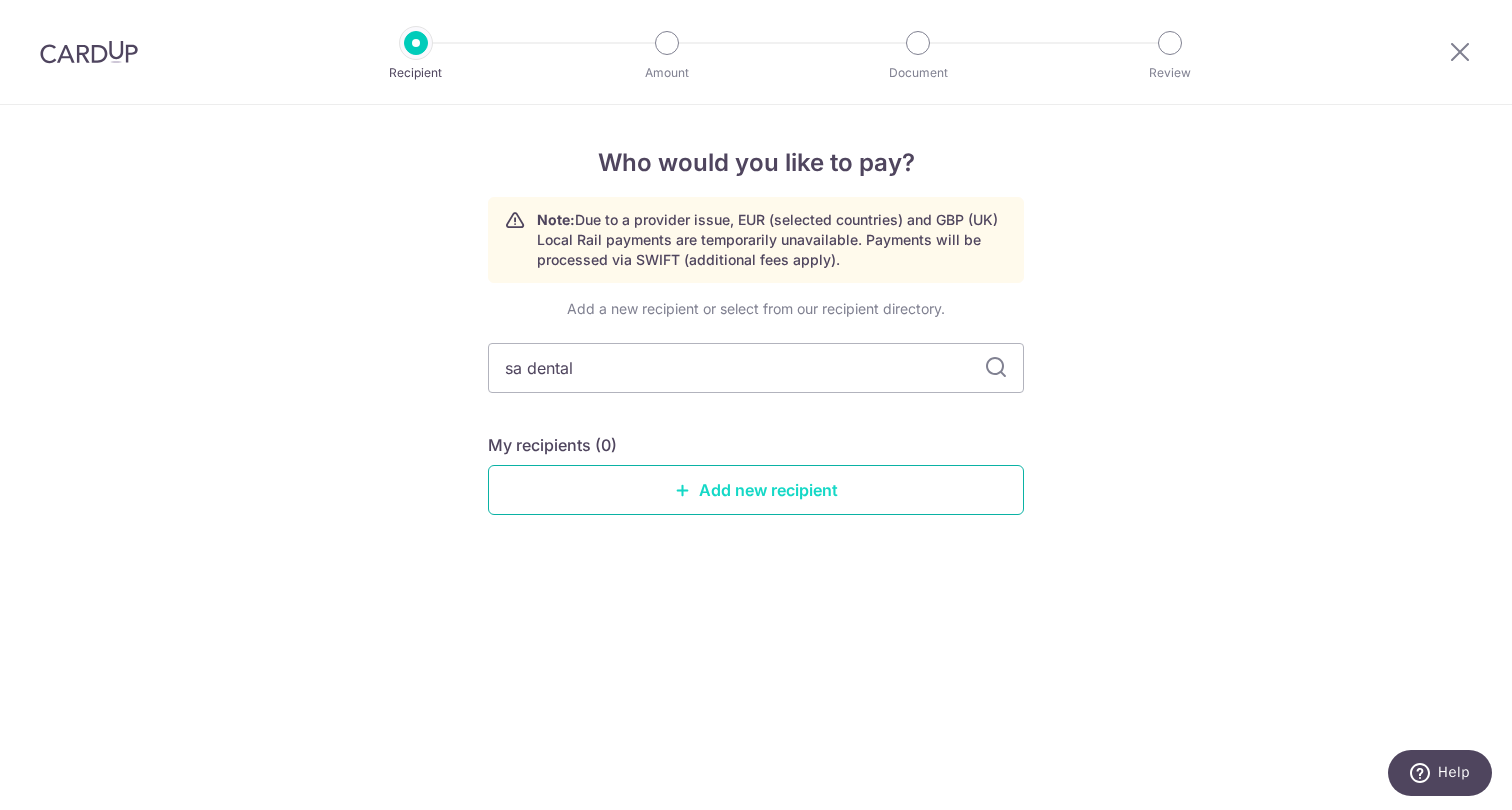 click on "Add new recipient" at bounding box center (756, 490) 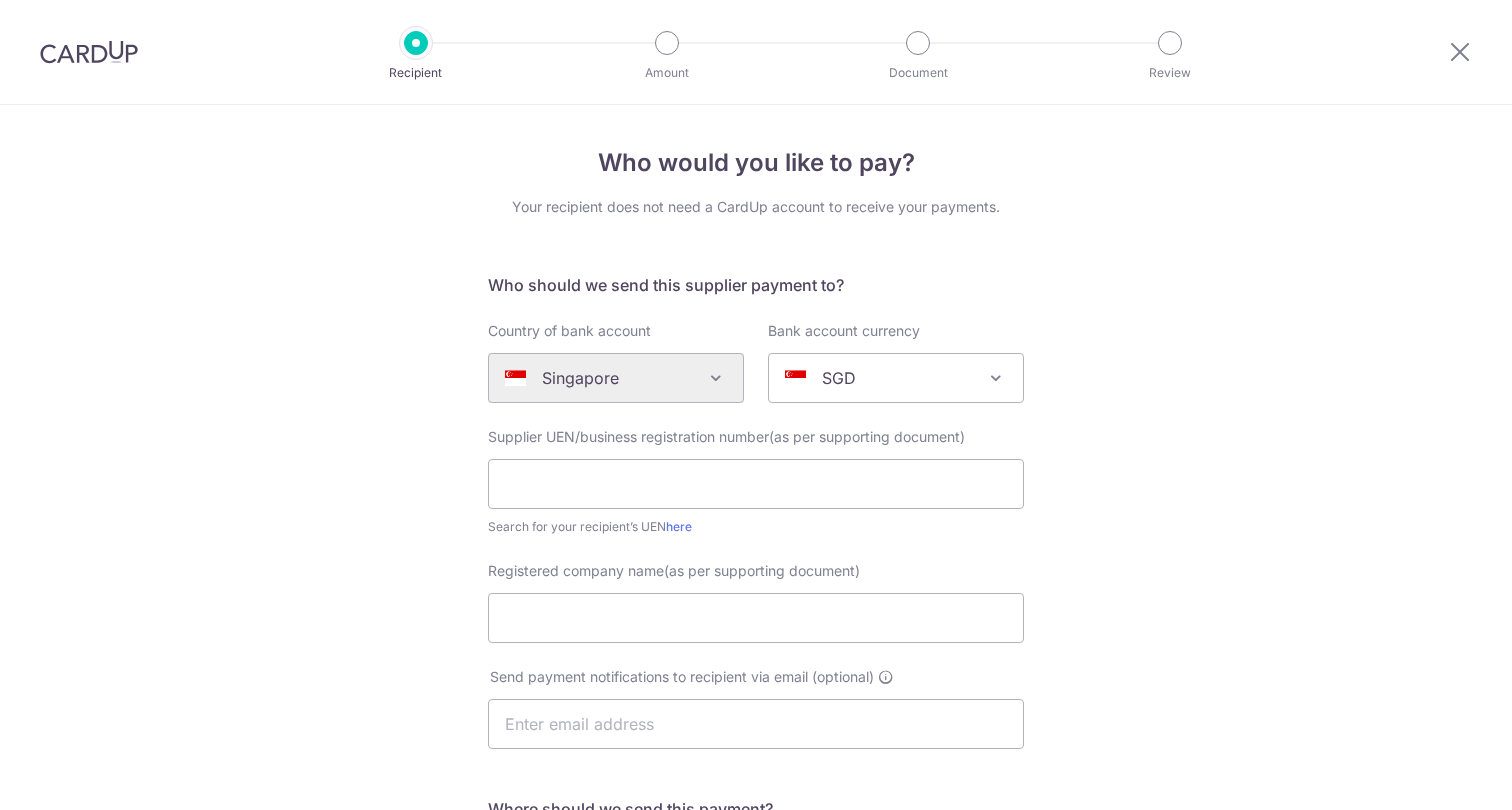 scroll, scrollTop: 0, scrollLeft: 0, axis: both 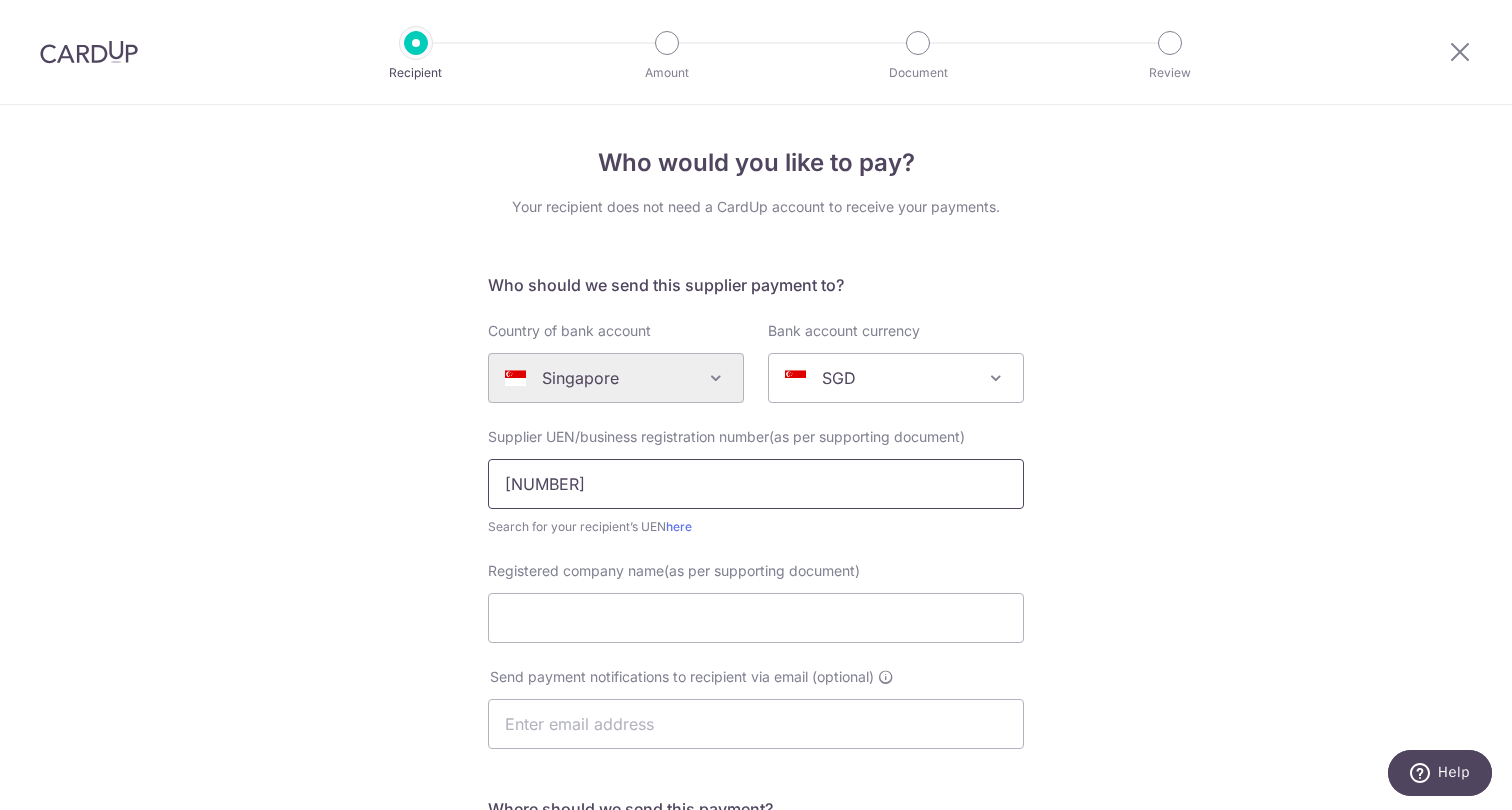 type on "199503555C" 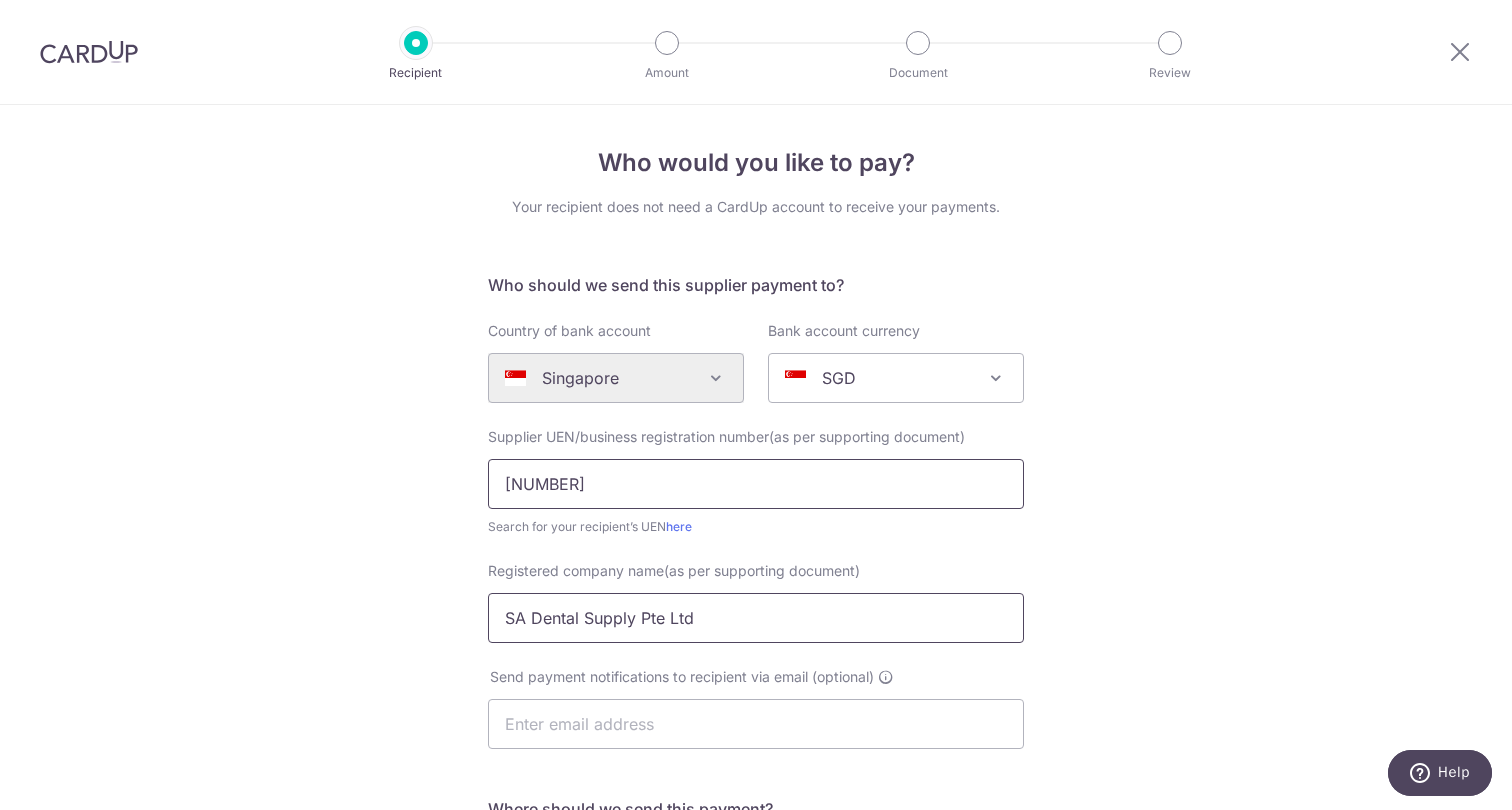 type on "SA Dental Supply Pte Ltd" 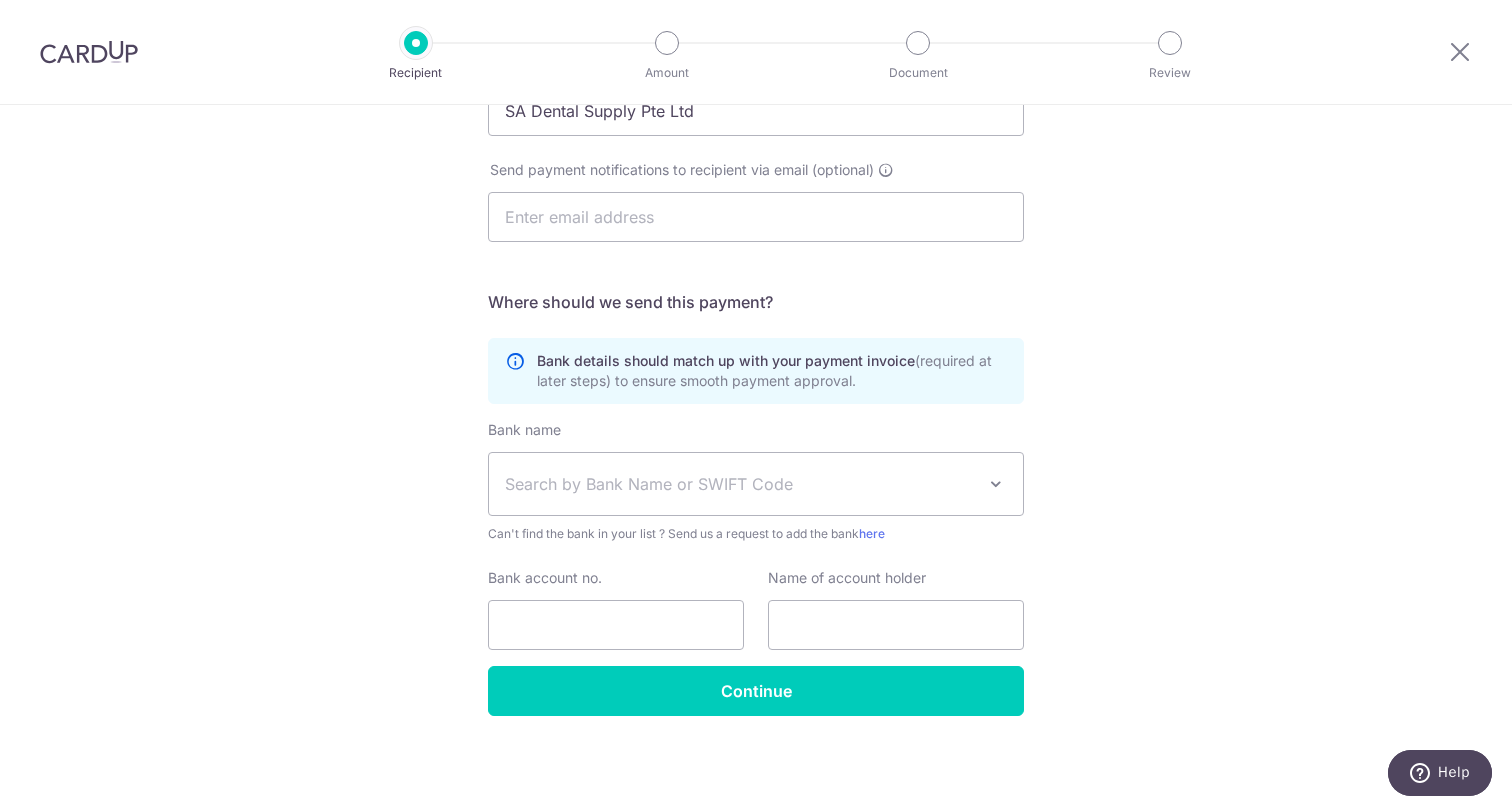 scroll, scrollTop: 434, scrollLeft: 0, axis: vertical 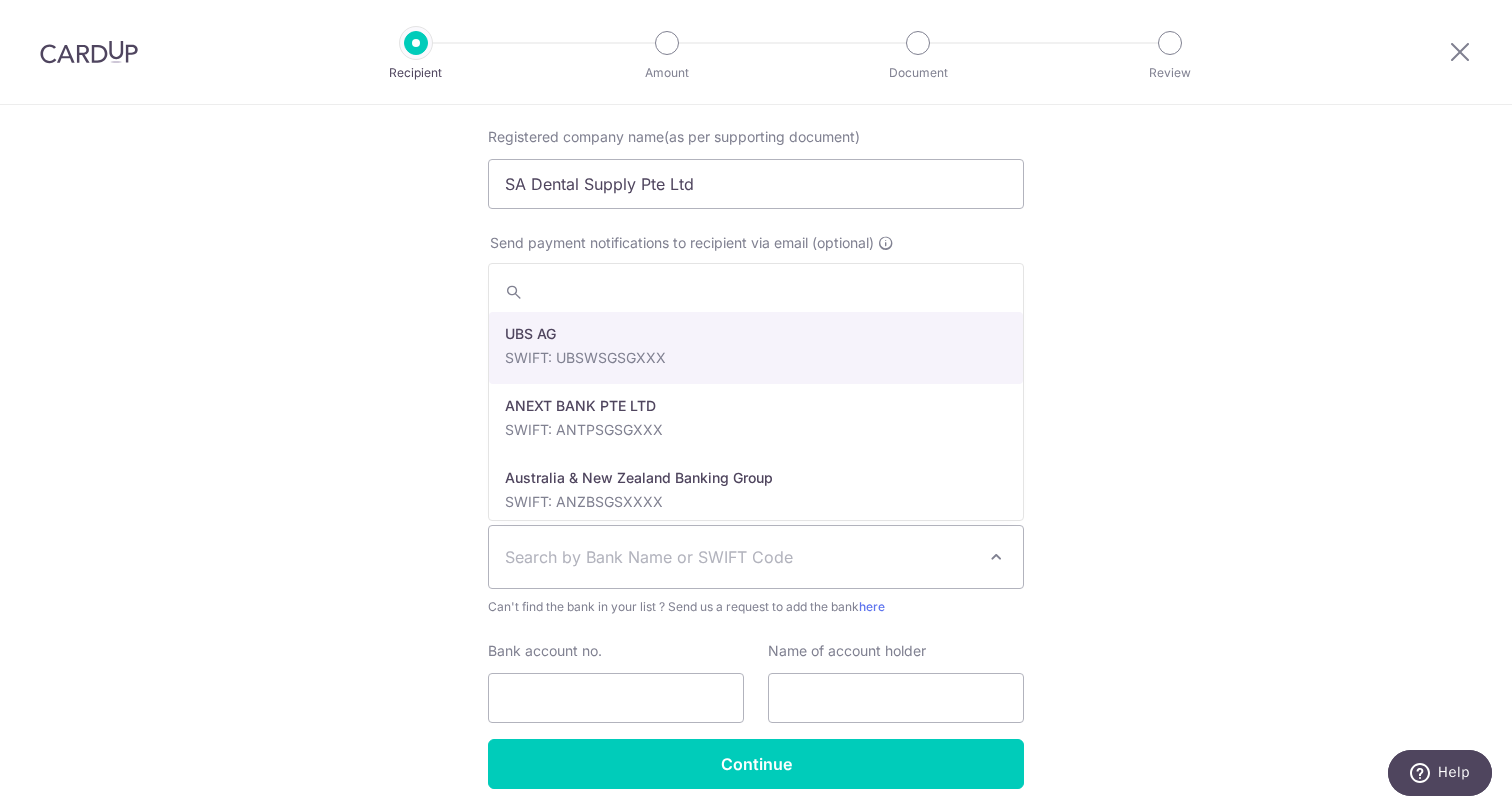 click on "Search by Bank Name or SWIFT Code" at bounding box center (740, 557) 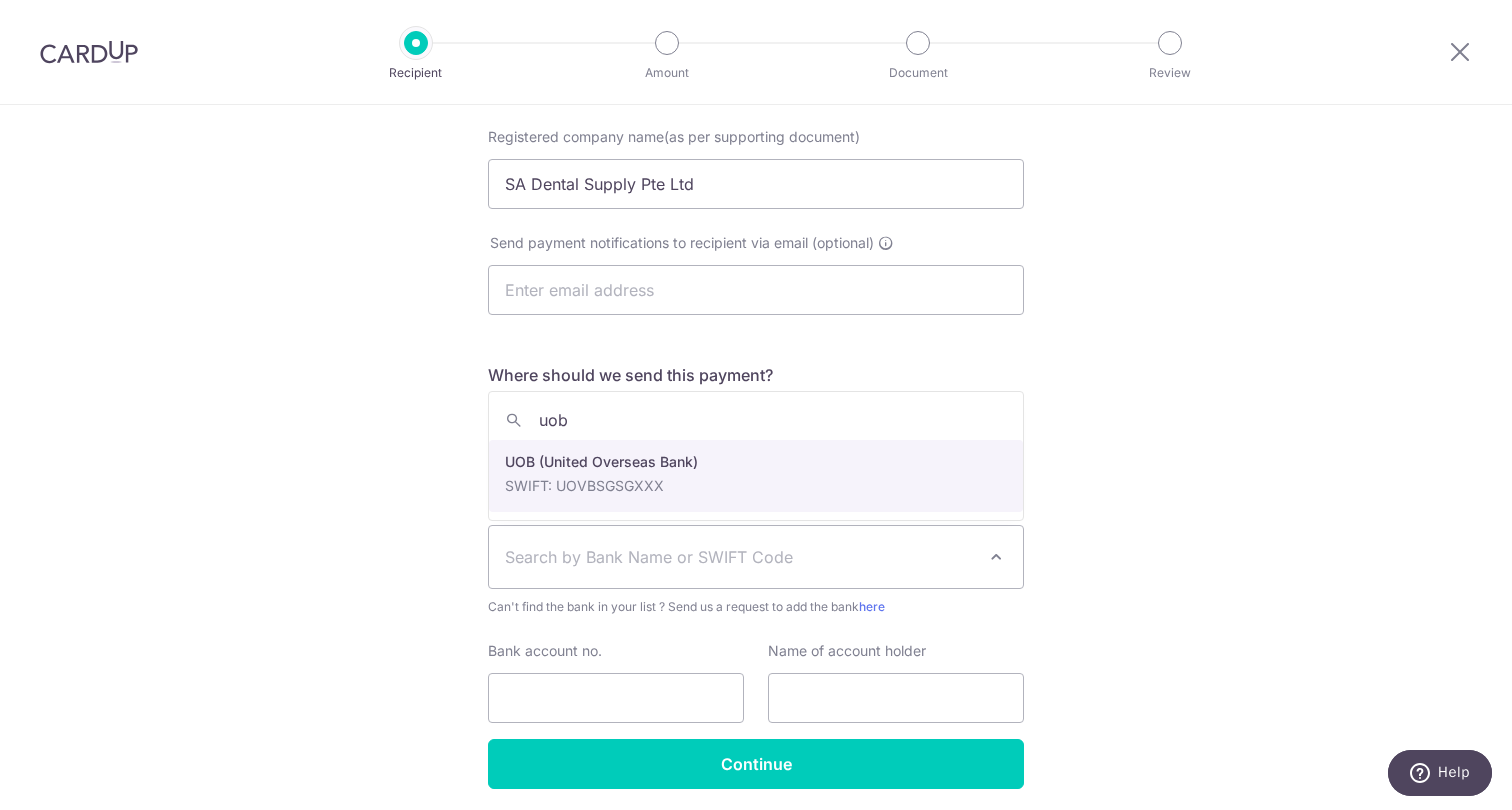 type on "uob" 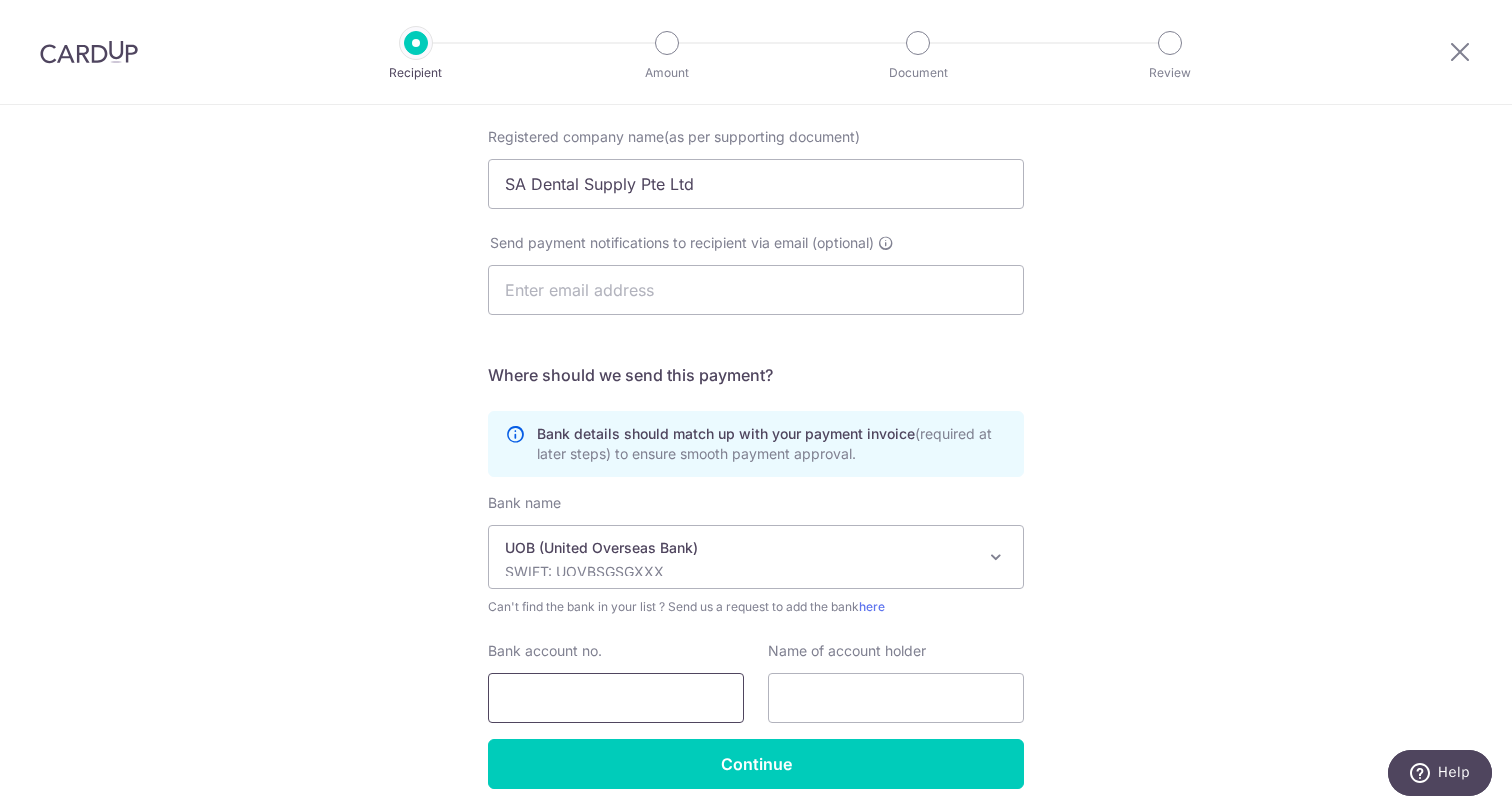 click on "Bank account no." at bounding box center [616, 698] 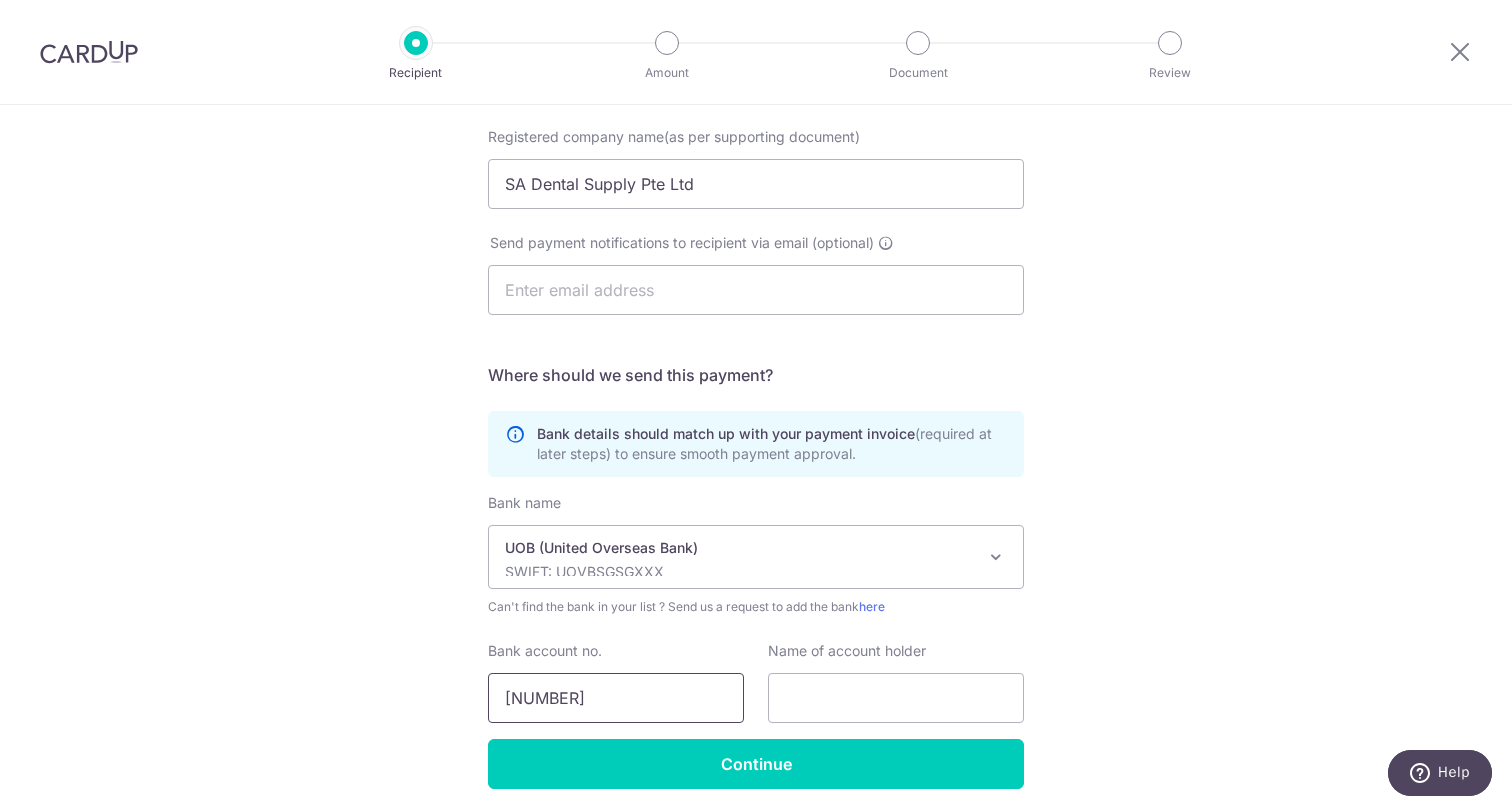 type on "9243487346" 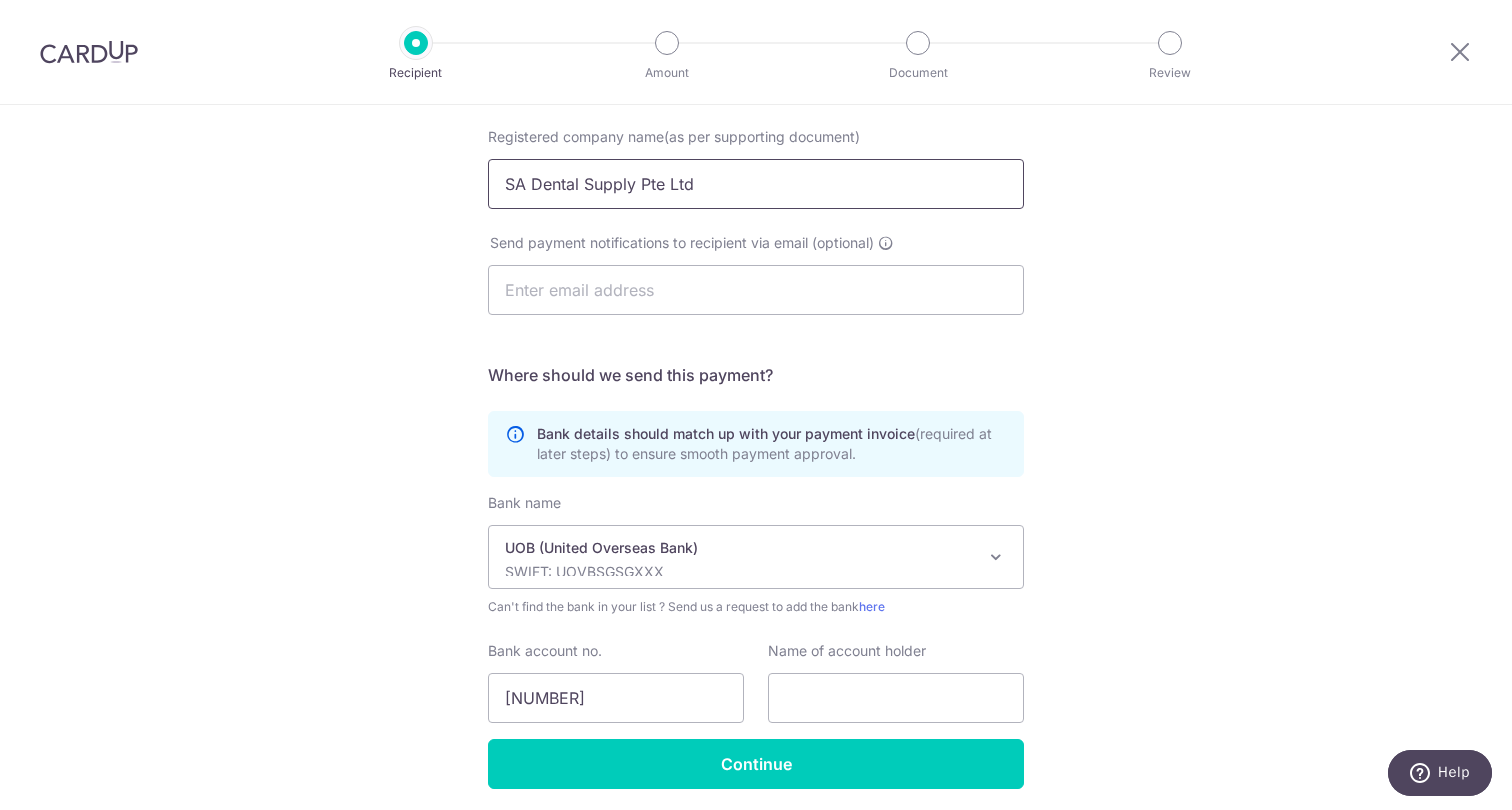 click on "SA Dental Supply Pte Ltd" at bounding box center (756, 184) 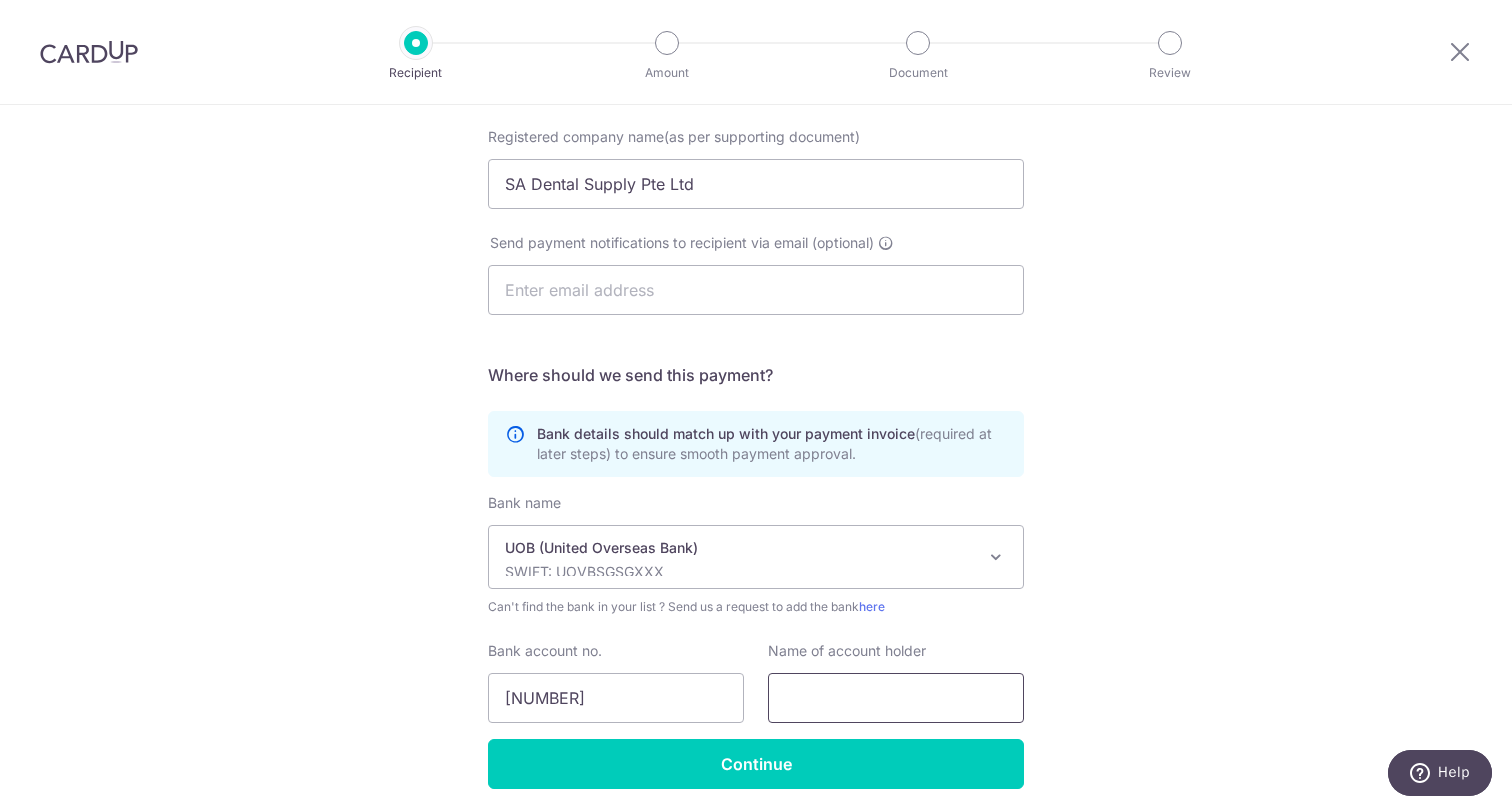 click at bounding box center (896, 698) 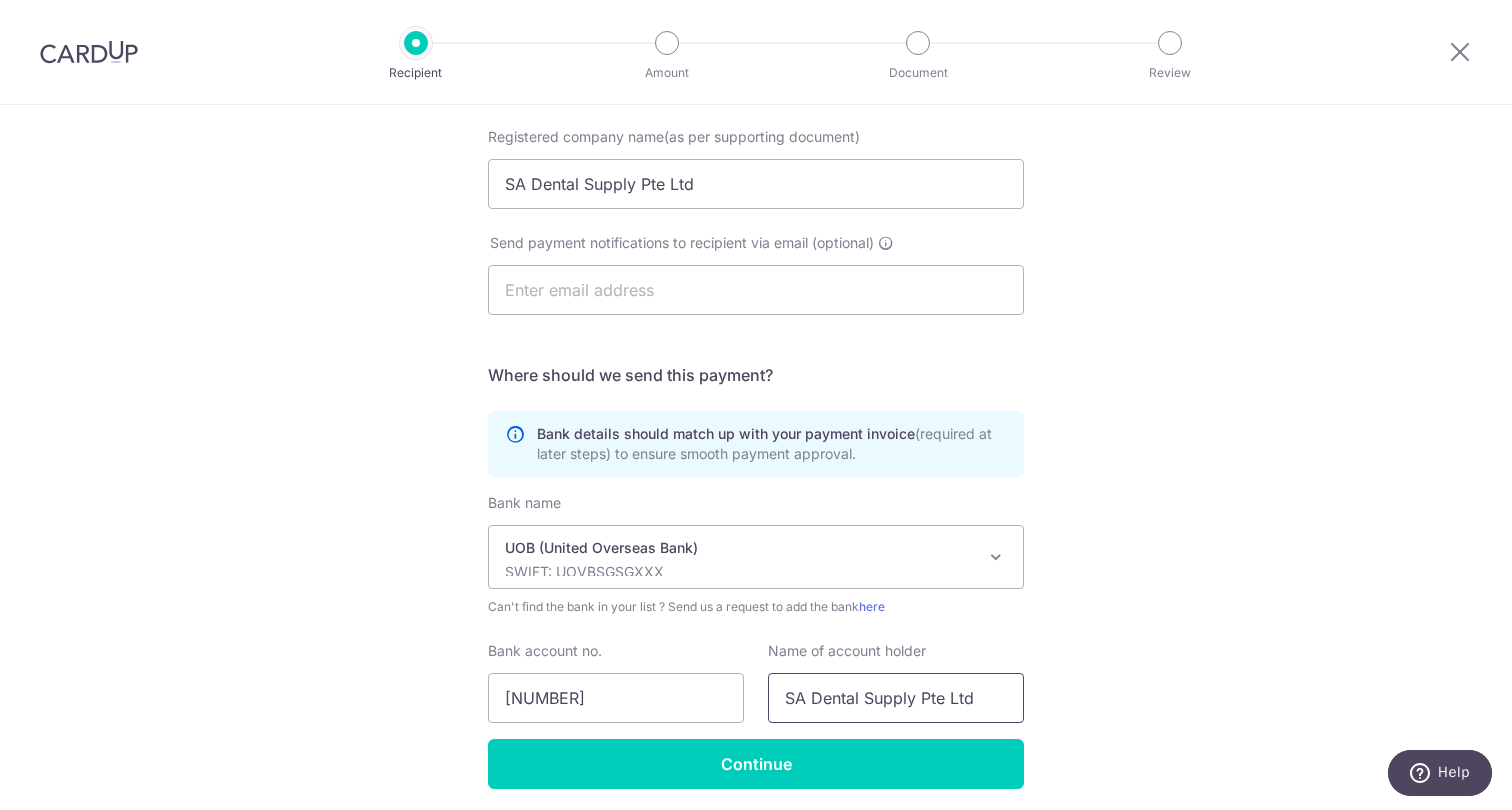 type on "SA Dental Supply Pte Ltd" 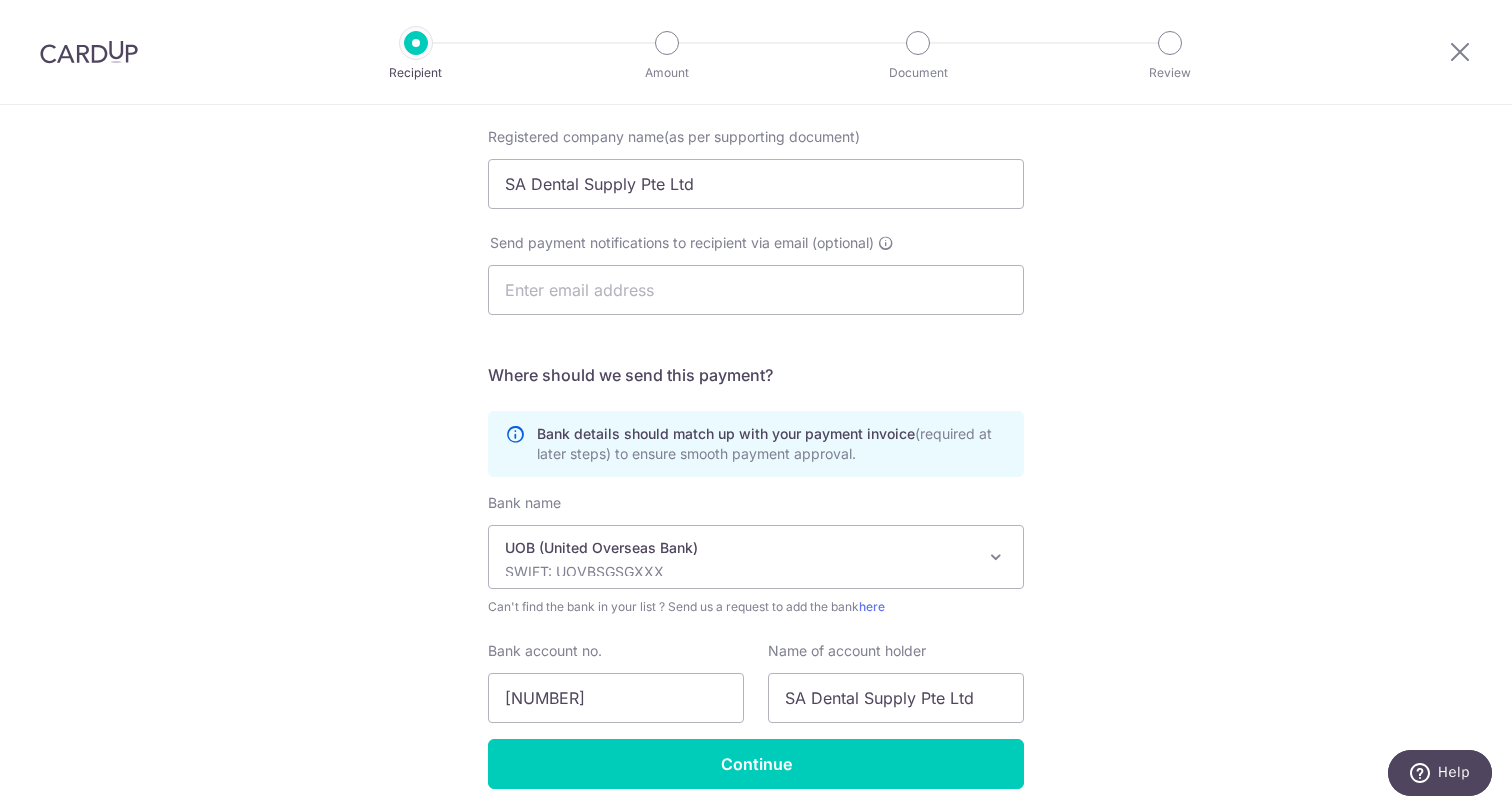 click on "Who would you like to pay?
Your recipient does not need a CardUp account to receive your payments.
Who should we send this supplier payment to?
Country of bank account
Algeria
Andorra
Angola
Anguilla
Argentina
Armenia
Aruba
Australia
Austria
Azerbaijan
Bahrain
Bangladesh
Belgium
Bolivia
Bosnia and Herzegovina
Brazil
British Virgin Islands
Bulgaria
Canada
Chile
China
Colombia
Costa Rica
Croatia
Cyprus
Czech Republic
Denmark
Dominica
Dominican Republic
East Timor
Ecuador
Egypt
Estonia
Faroe Islands
Fiji
Finland
France
French Guiana
French Polynesia
French Southern Territories
Georgia
Germany
Greece
Greenland
Grenada
Guernsey
Guyana
Honduras
Hong Kong
Hungary
Iceland
India
Indonesia
Ireland
Isle of Man
Israel
Italy
Japan
Jersey
Kazakhstan
Kosovo
Kuwait
Kyrgyzstan" at bounding box center [756, 277] 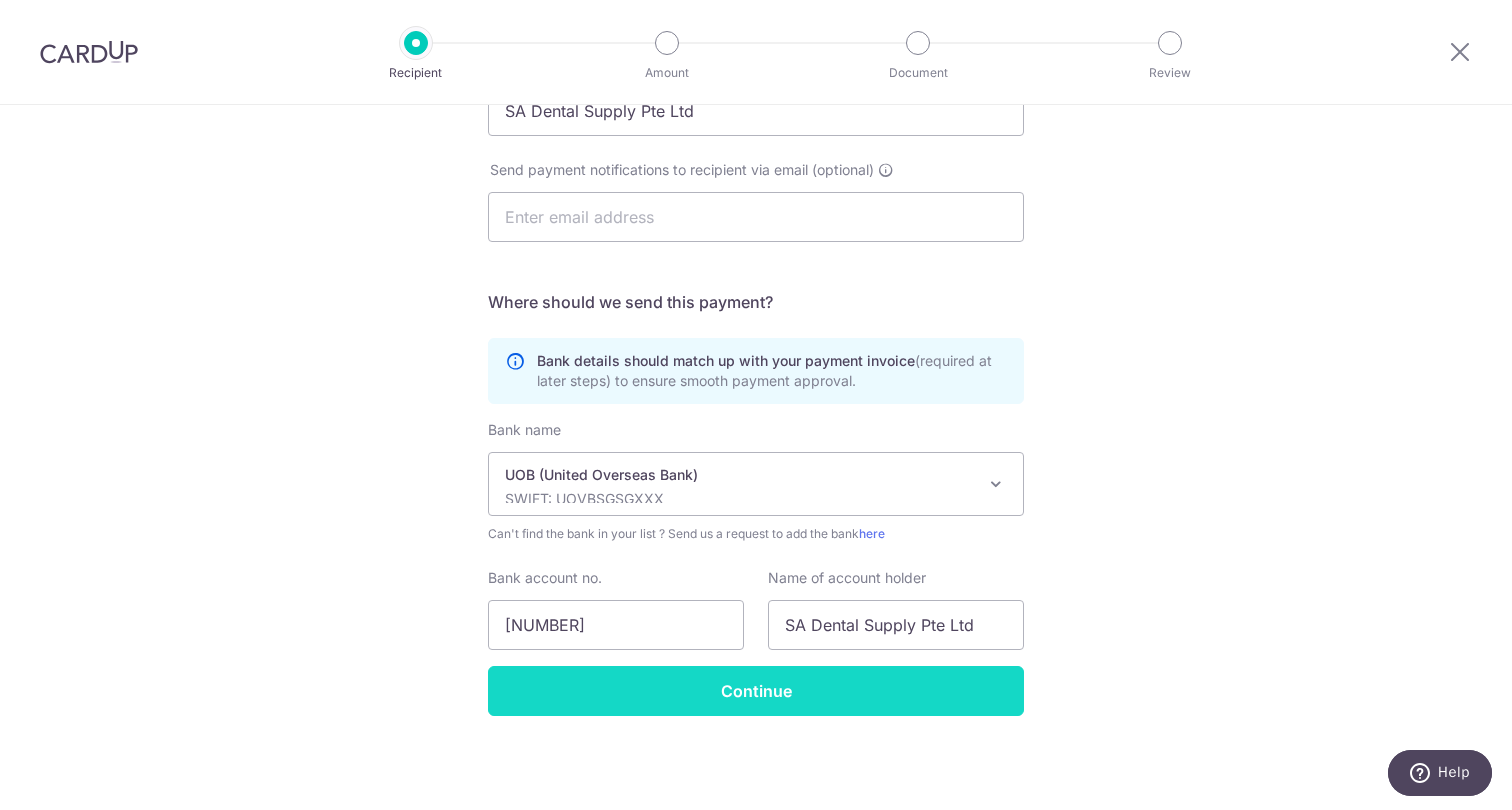 scroll, scrollTop: 507, scrollLeft: 0, axis: vertical 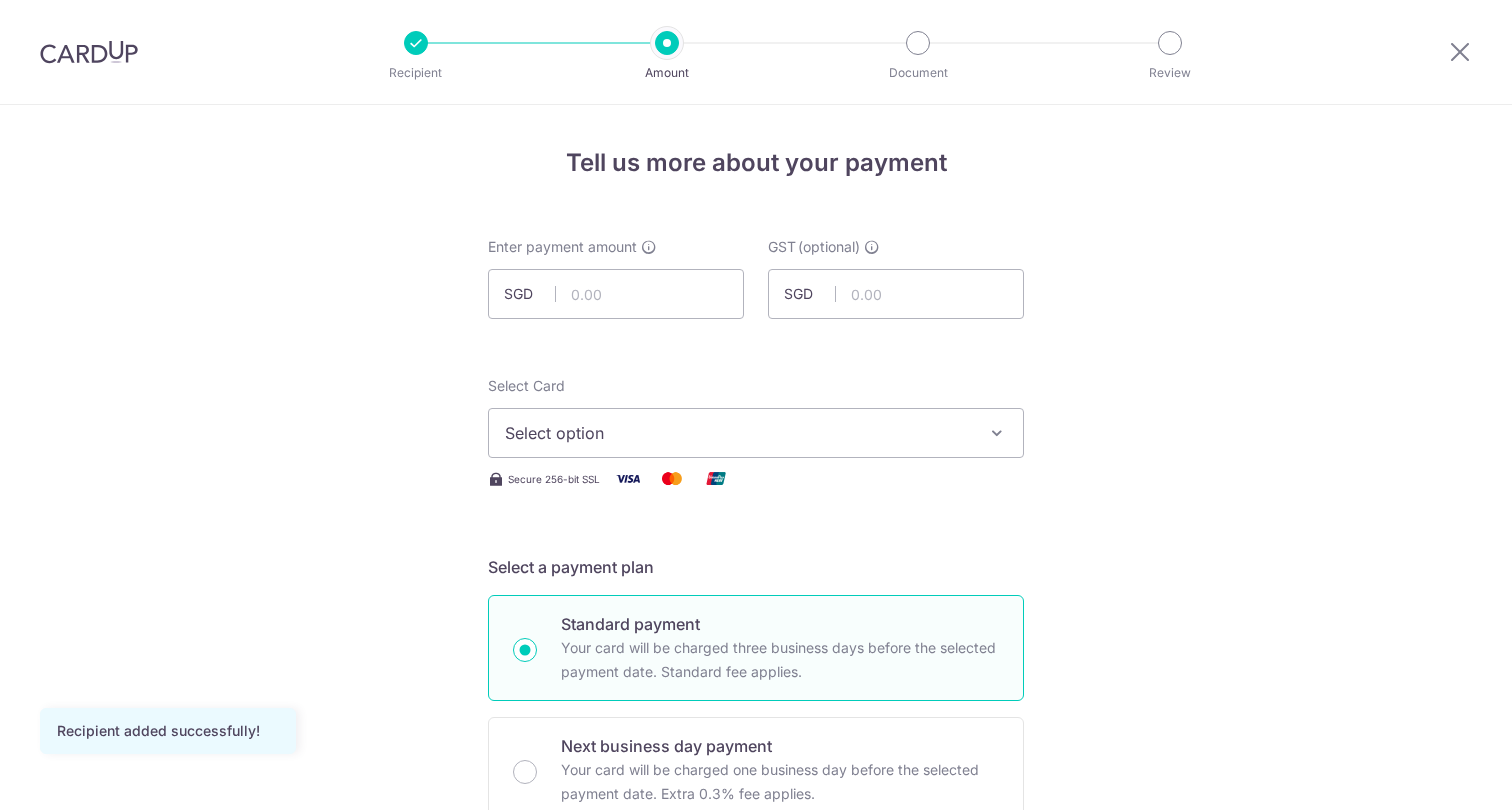 click at bounding box center (616, 294) 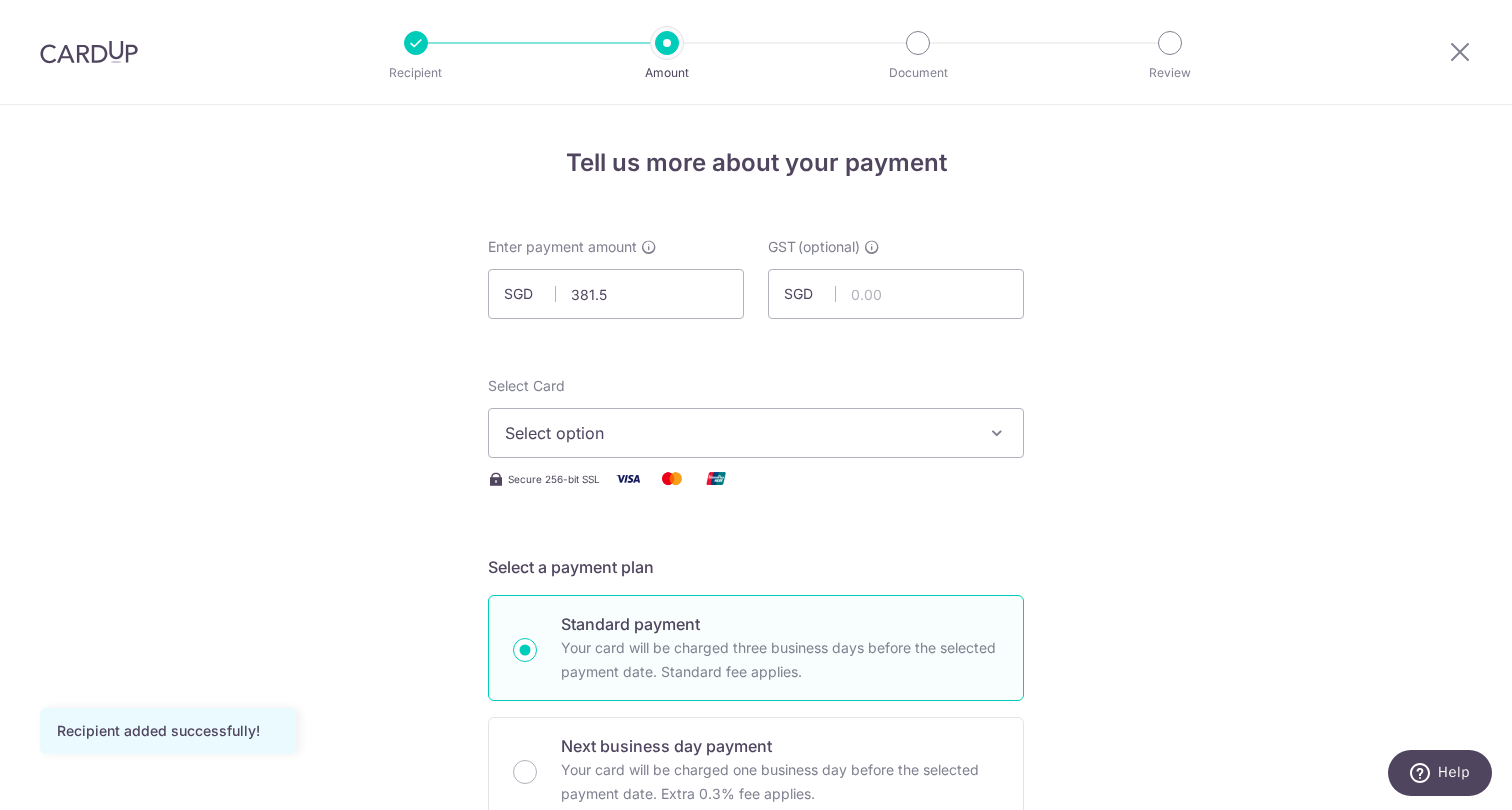 type on "381.50" 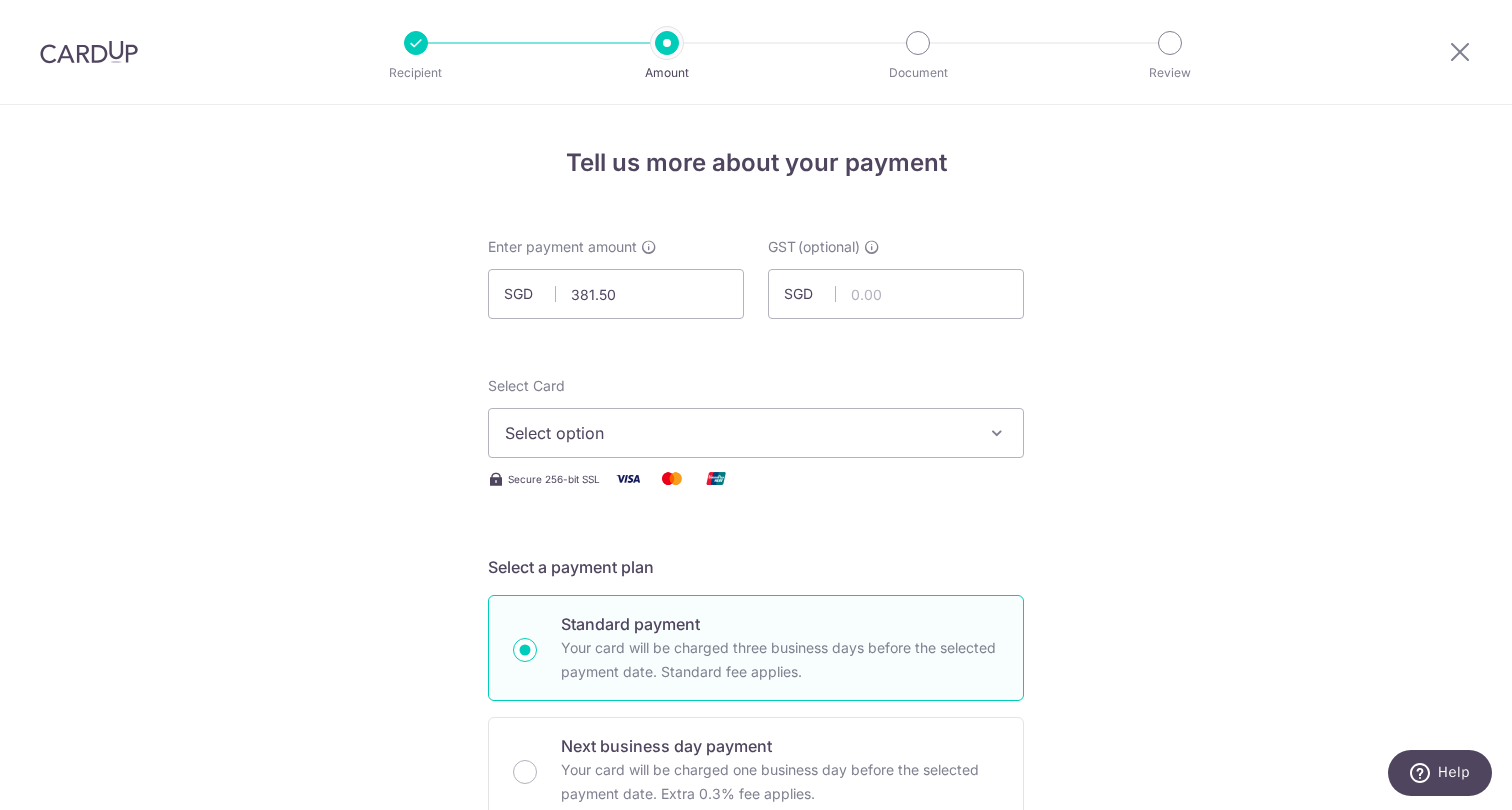 click on "Enter payment amount
SGD
381.50
381.50
GST
(optional)
SGD
Recipient added successfully!
Select Card
Select option
Add credit card
Your Cards
**** 5832
Secure 256-bit SSL" at bounding box center (756, 1095) 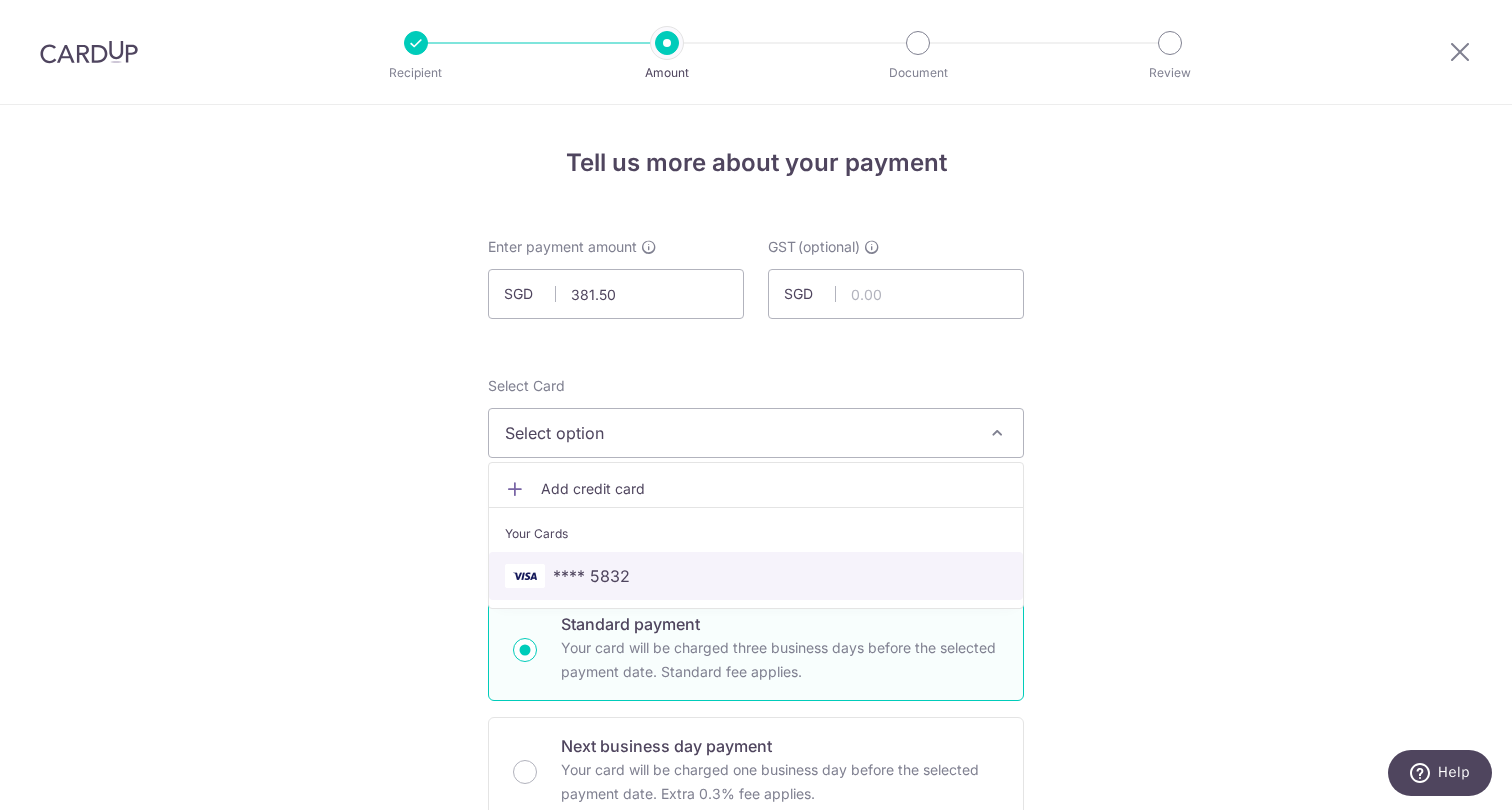 click on "**** 5832" at bounding box center (756, 576) 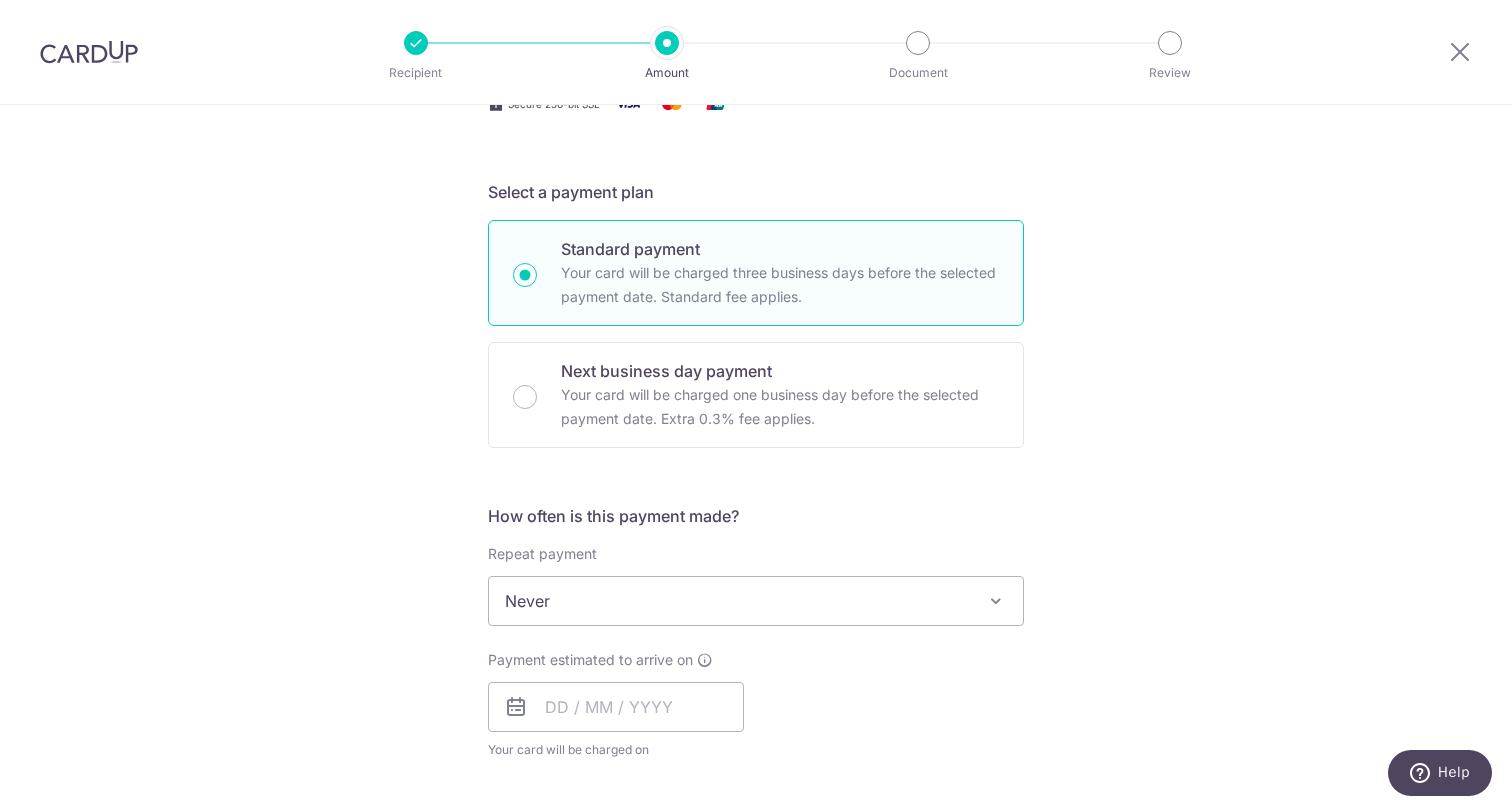 scroll, scrollTop: 437, scrollLeft: 0, axis: vertical 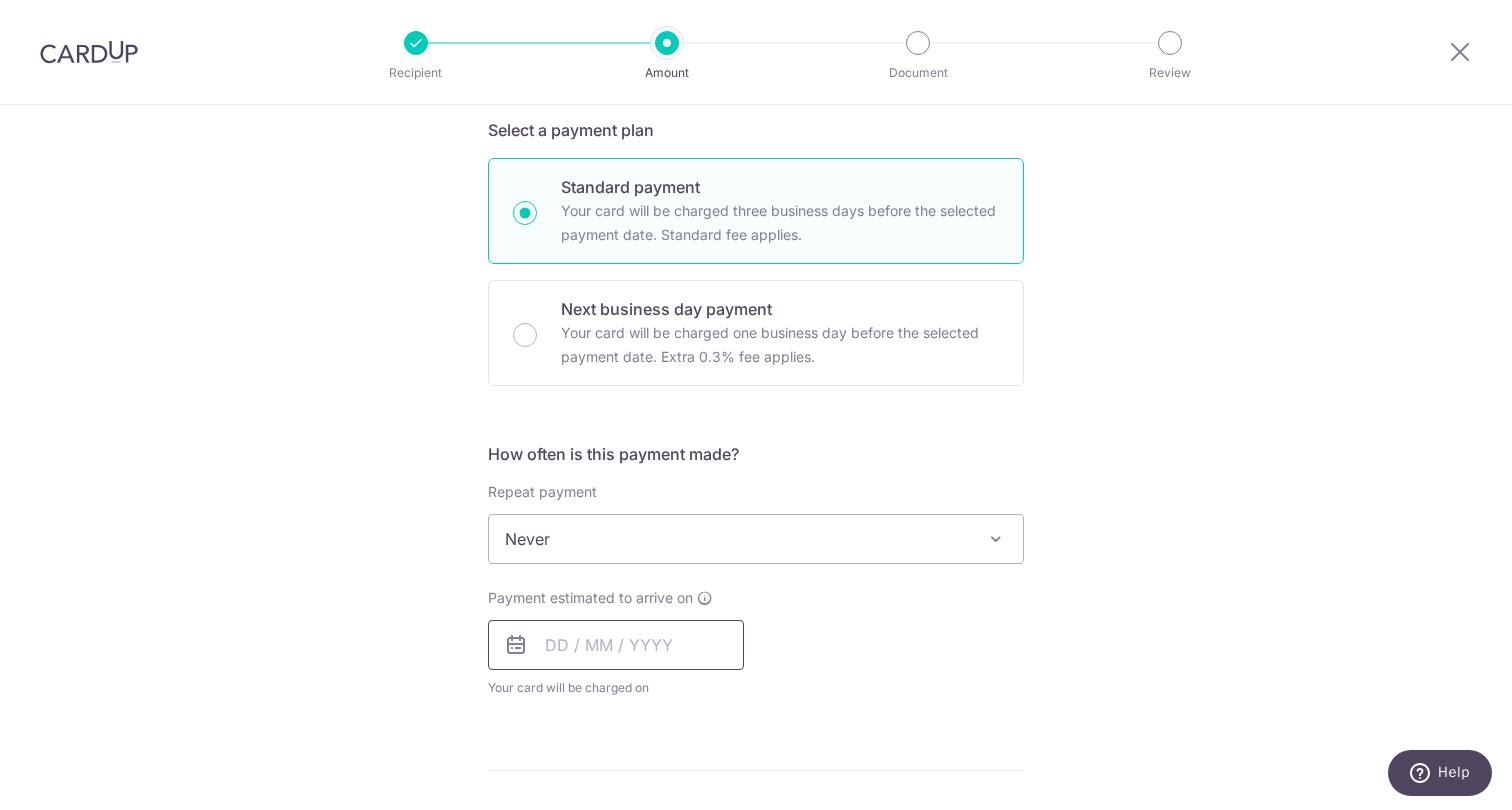 click at bounding box center (616, 645) 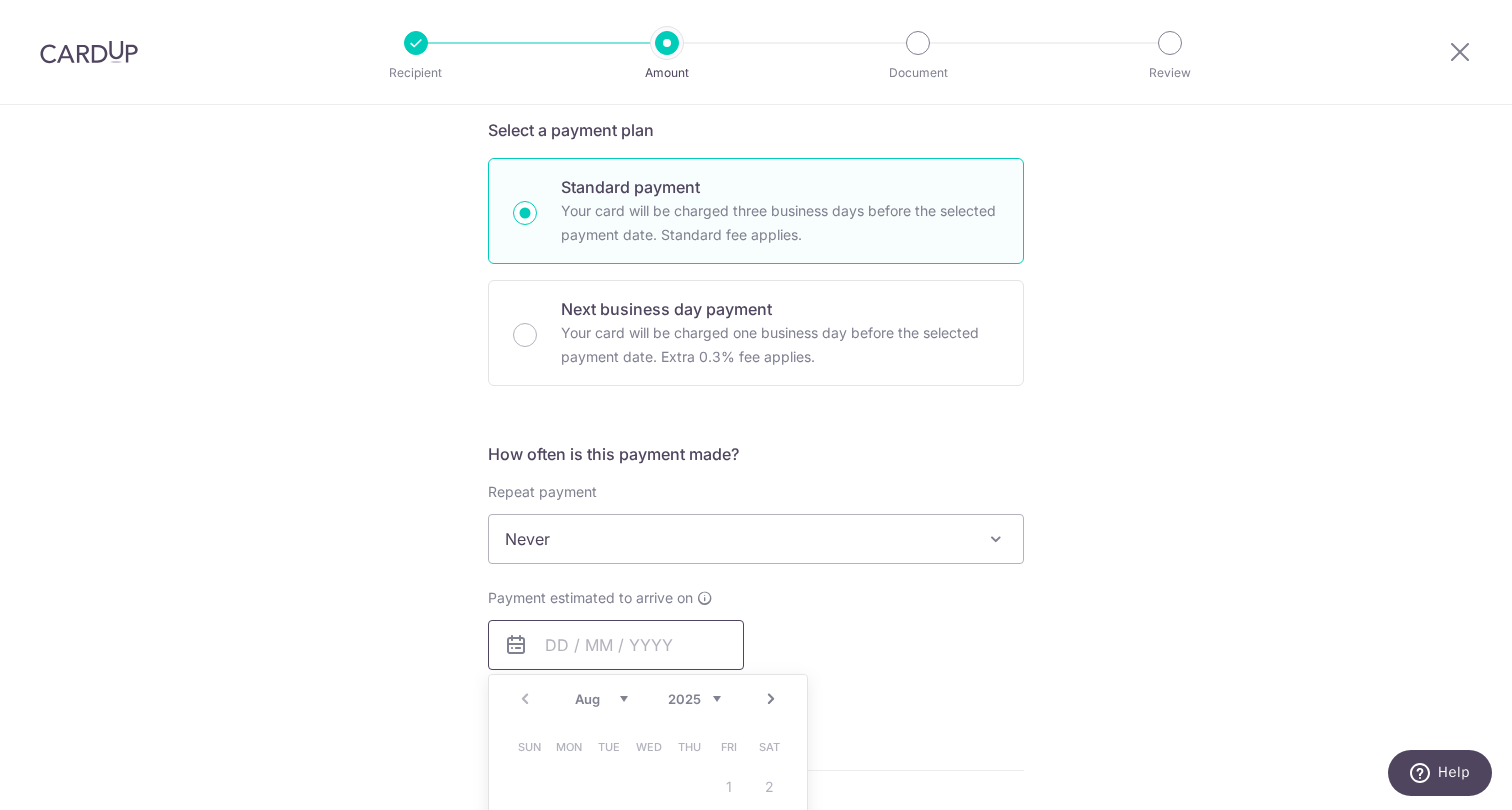 scroll, scrollTop: 756, scrollLeft: 0, axis: vertical 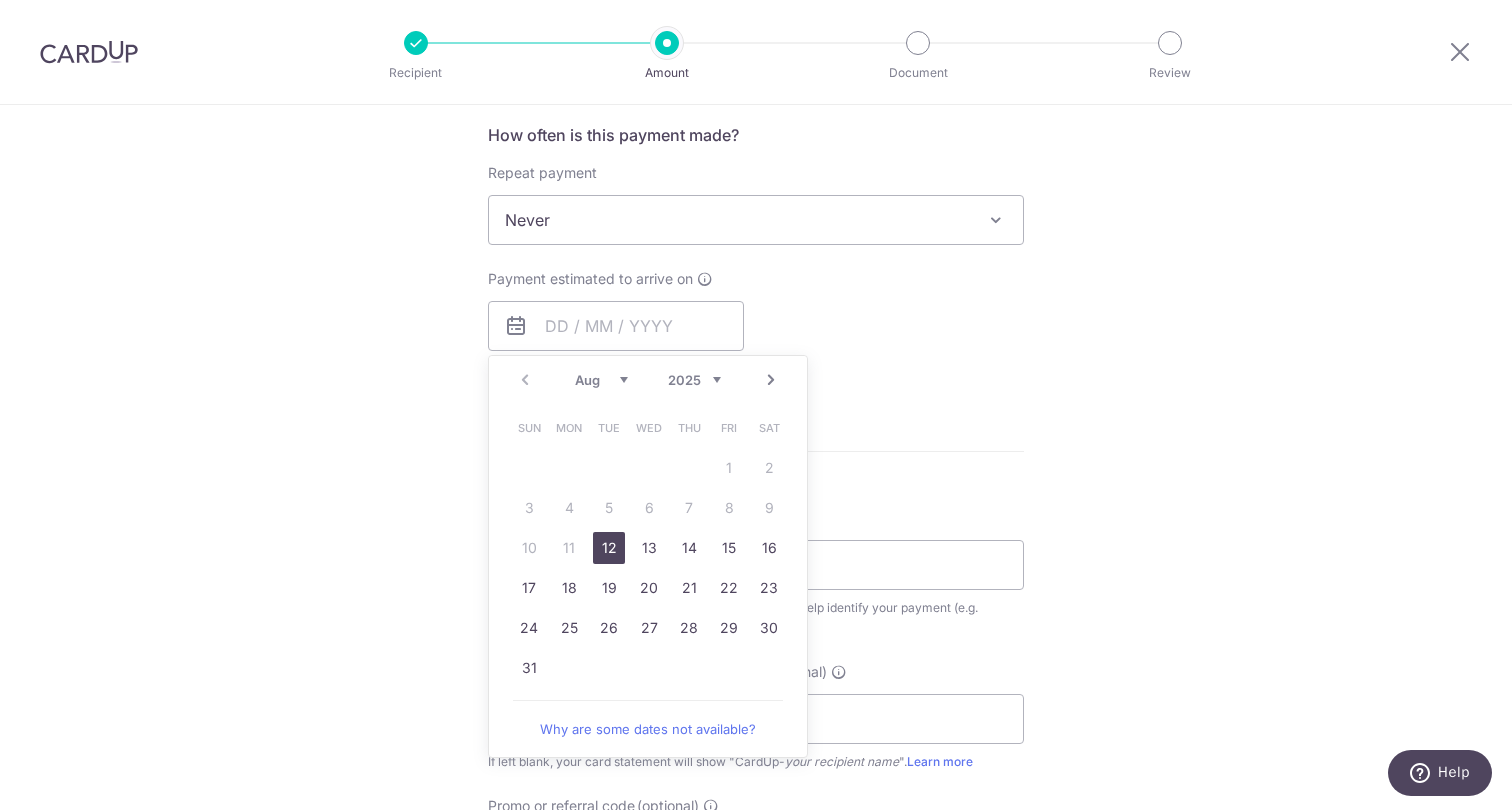 click on "12" at bounding box center (609, 548) 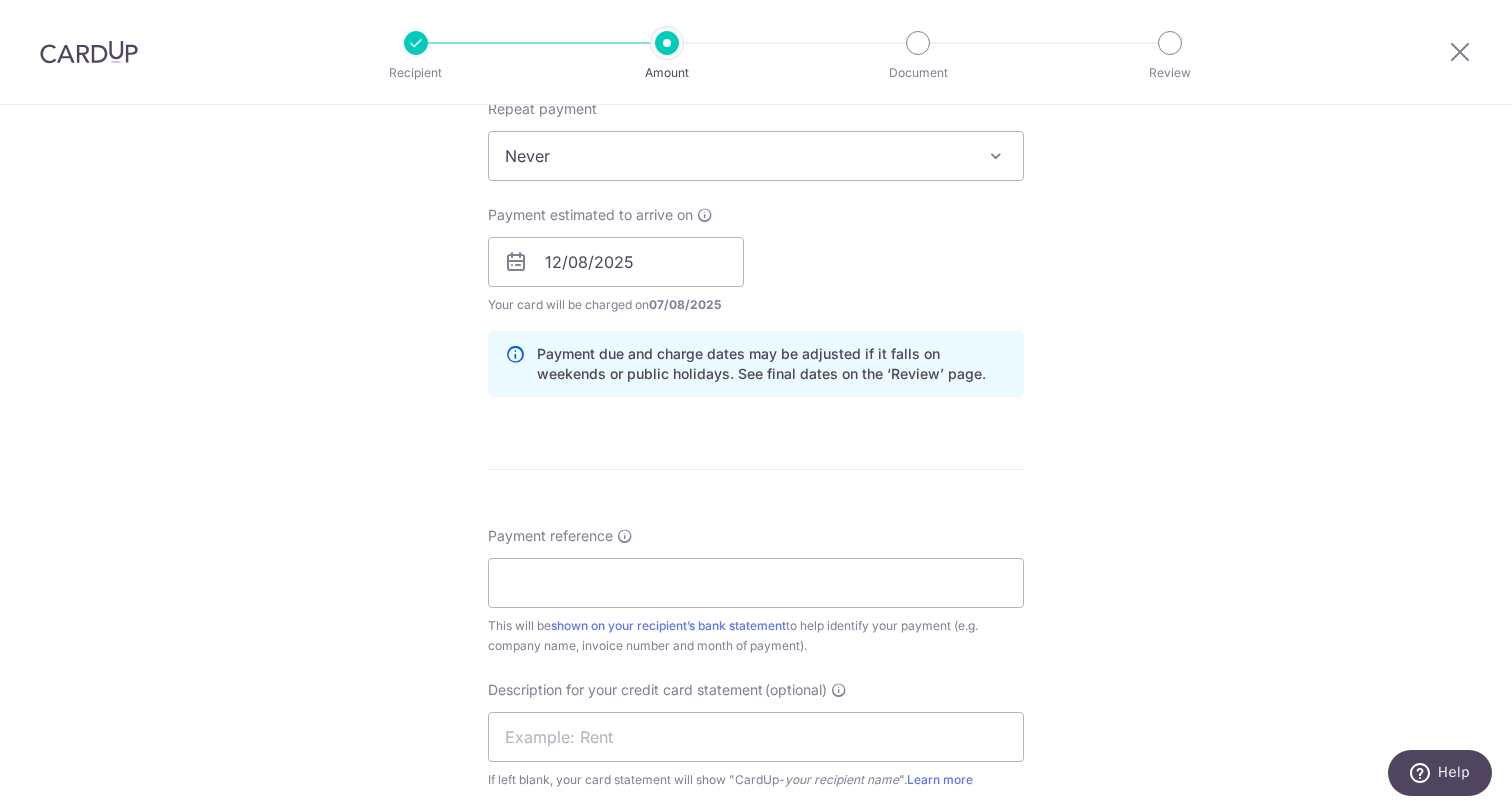 scroll, scrollTop: 832, scrollLeft: 0, axis: vertical 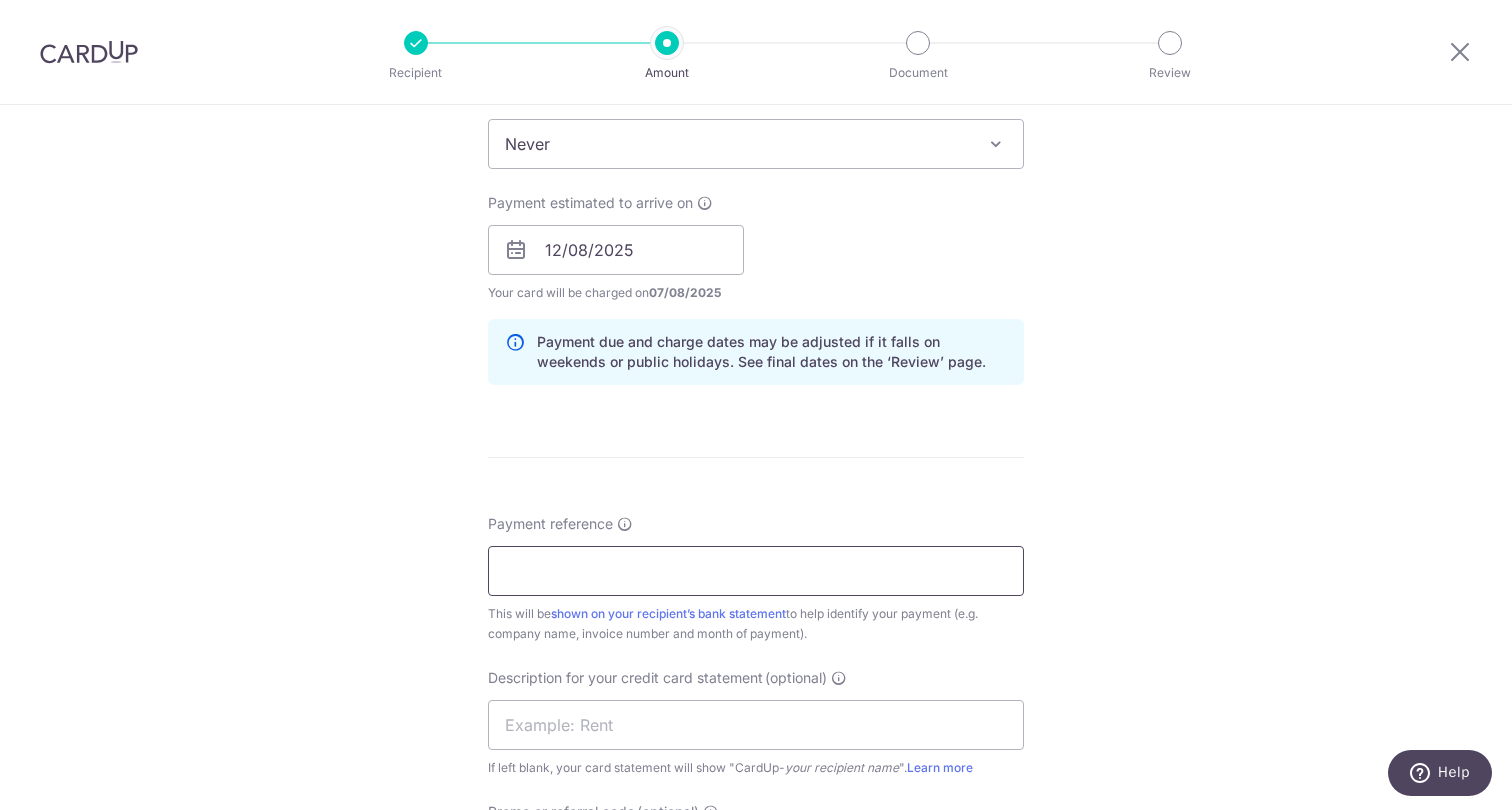 click on "Payment reference" at bounding box center (756, 571) 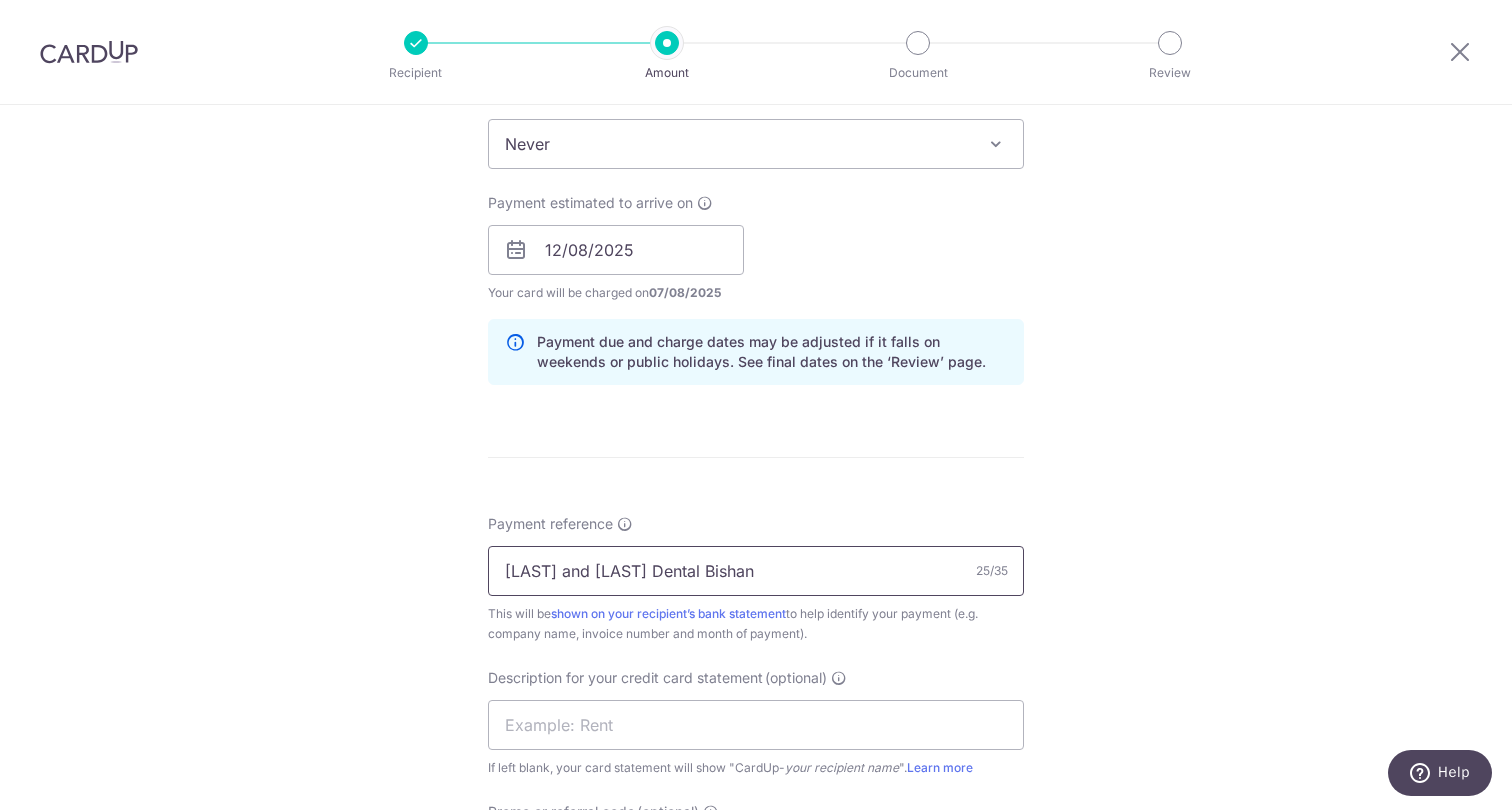 type on "Pang and Ng Dental Bishan" 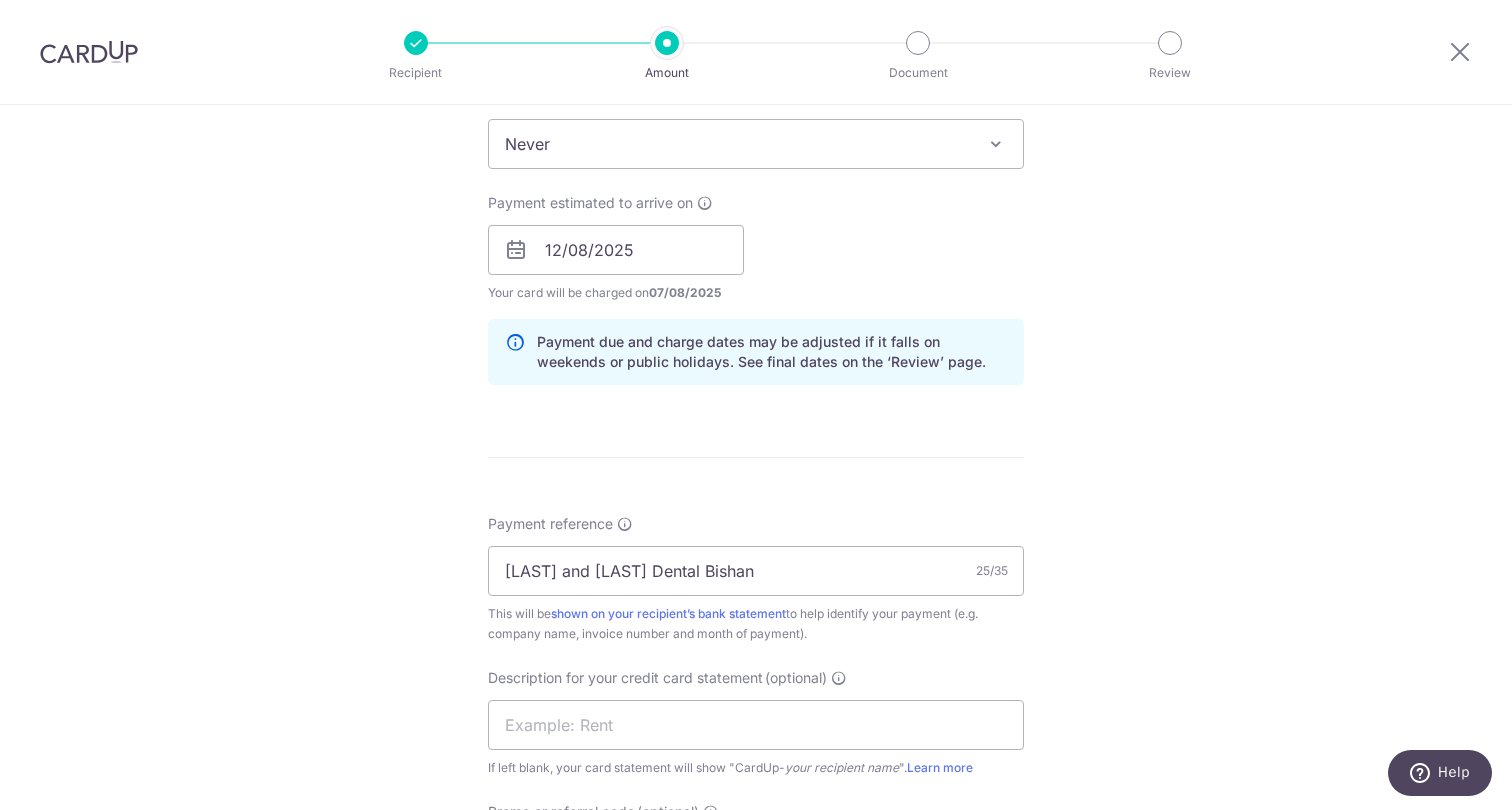 scroll, scrollTop: 1234, scrollLeft: 0, axis: vertical 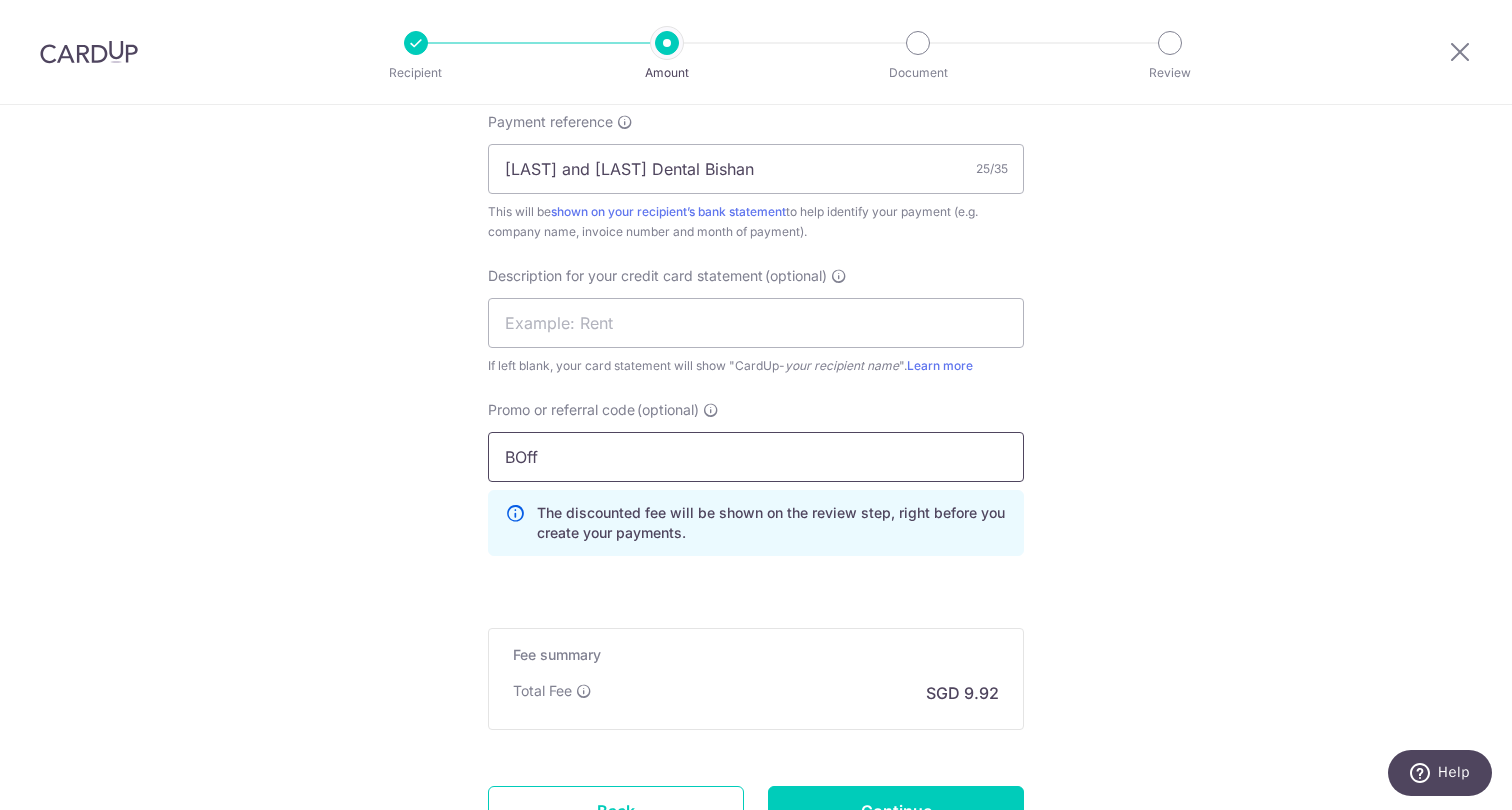 type on "BOff185" 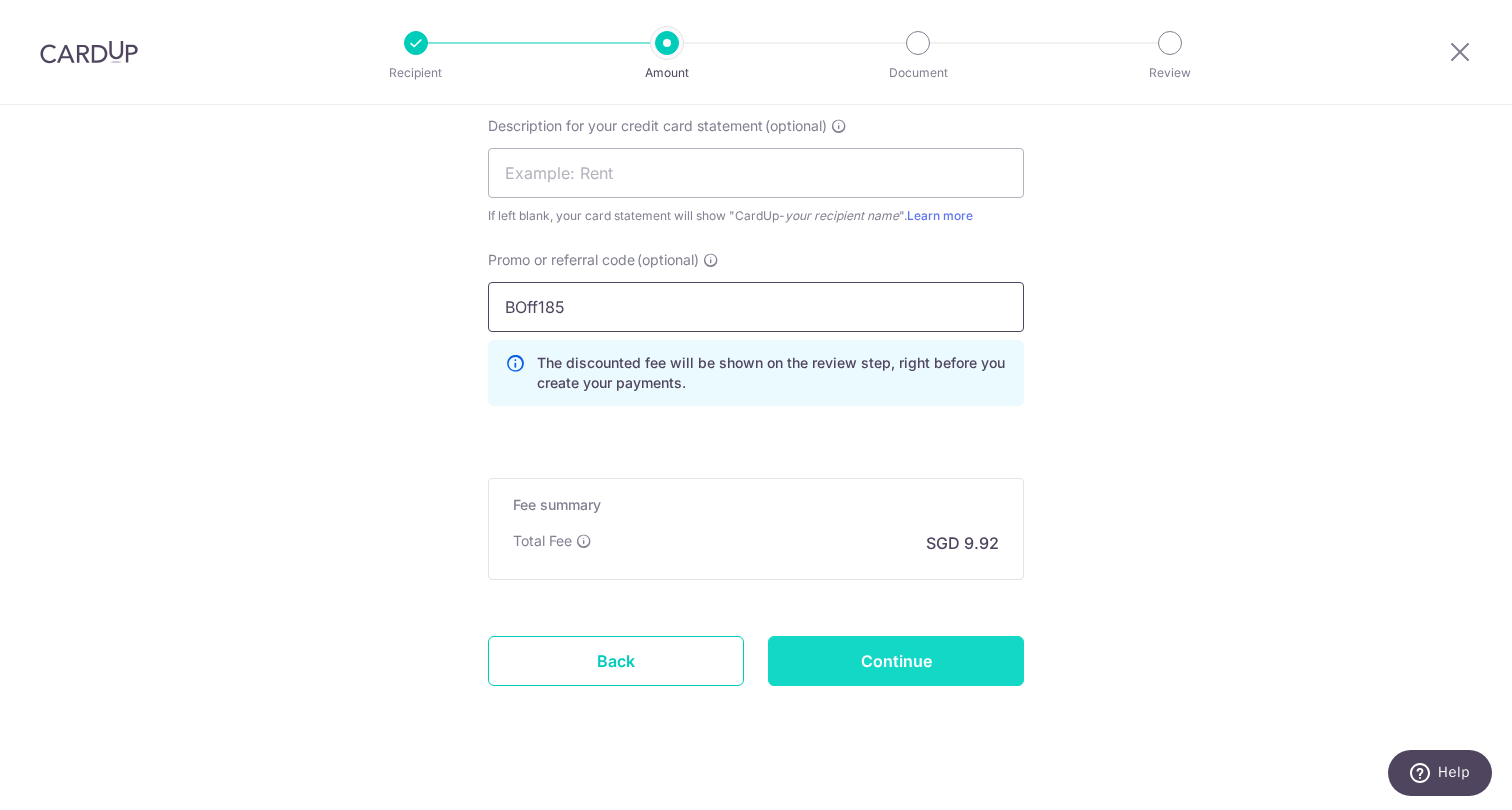 scroll, scrollTop: 1385, scrollLeft: 0, axis: vertical 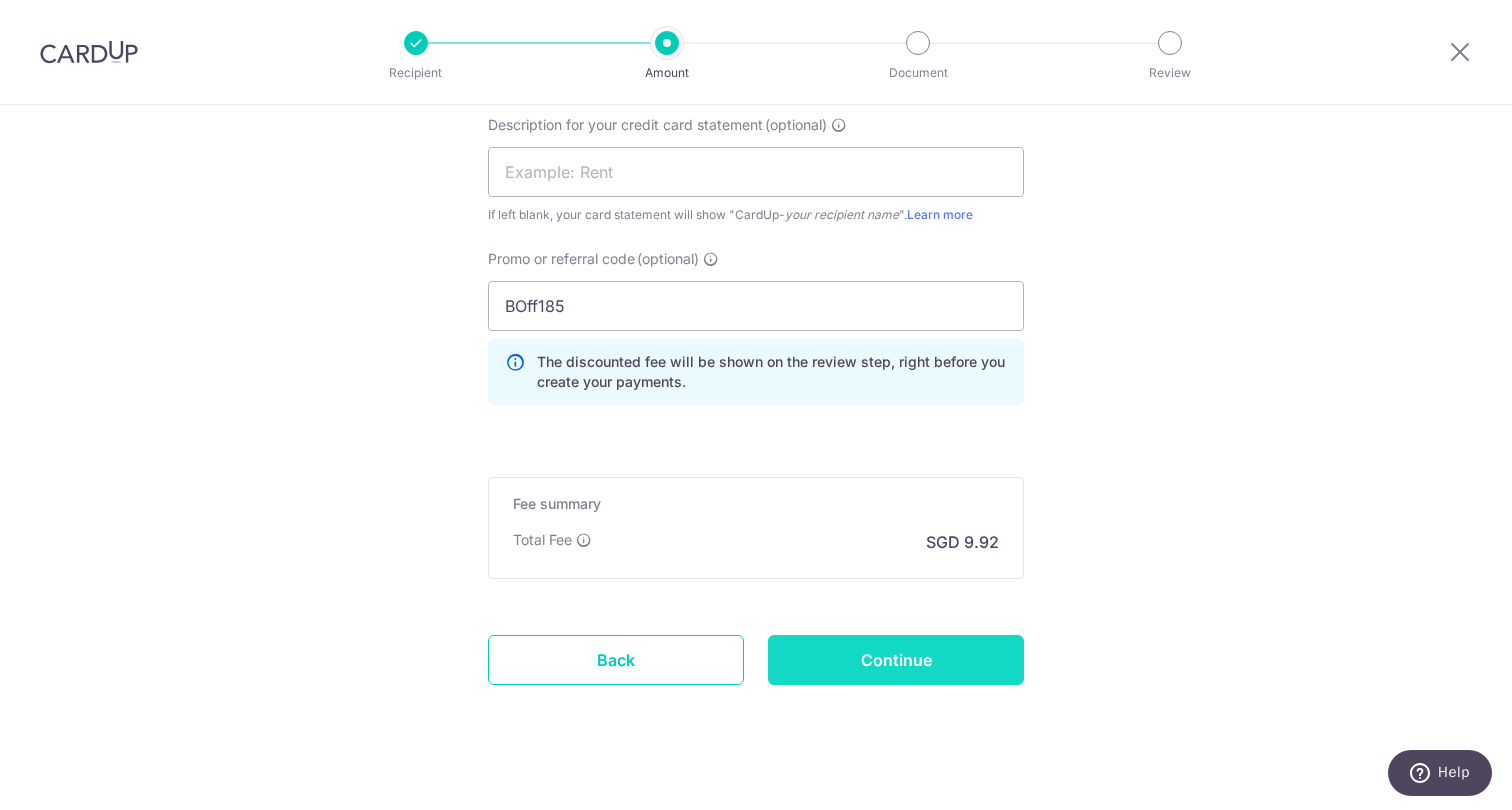click on "Continue" at bounding box center [896, 660] 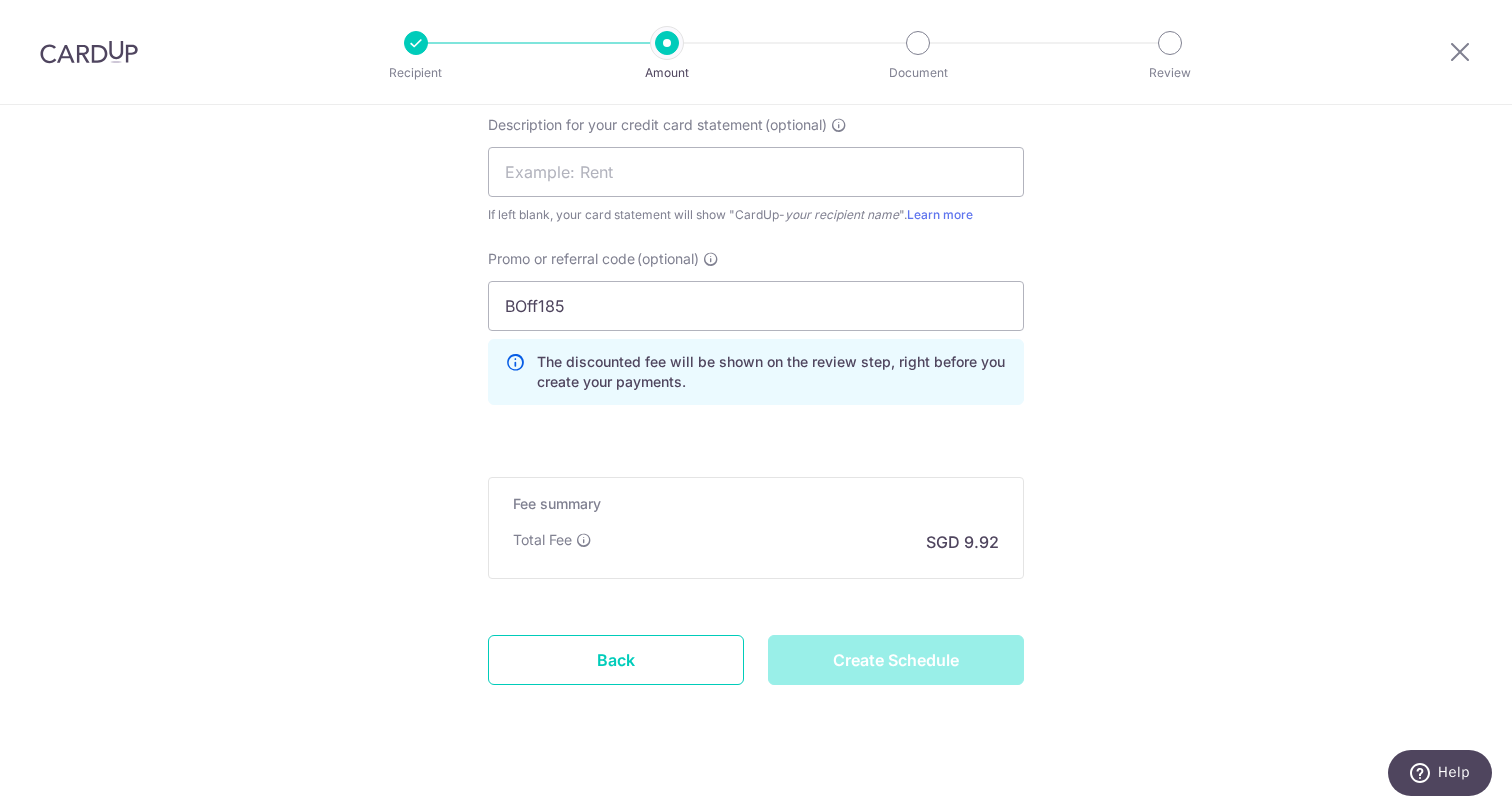 type on "Create Schedule" 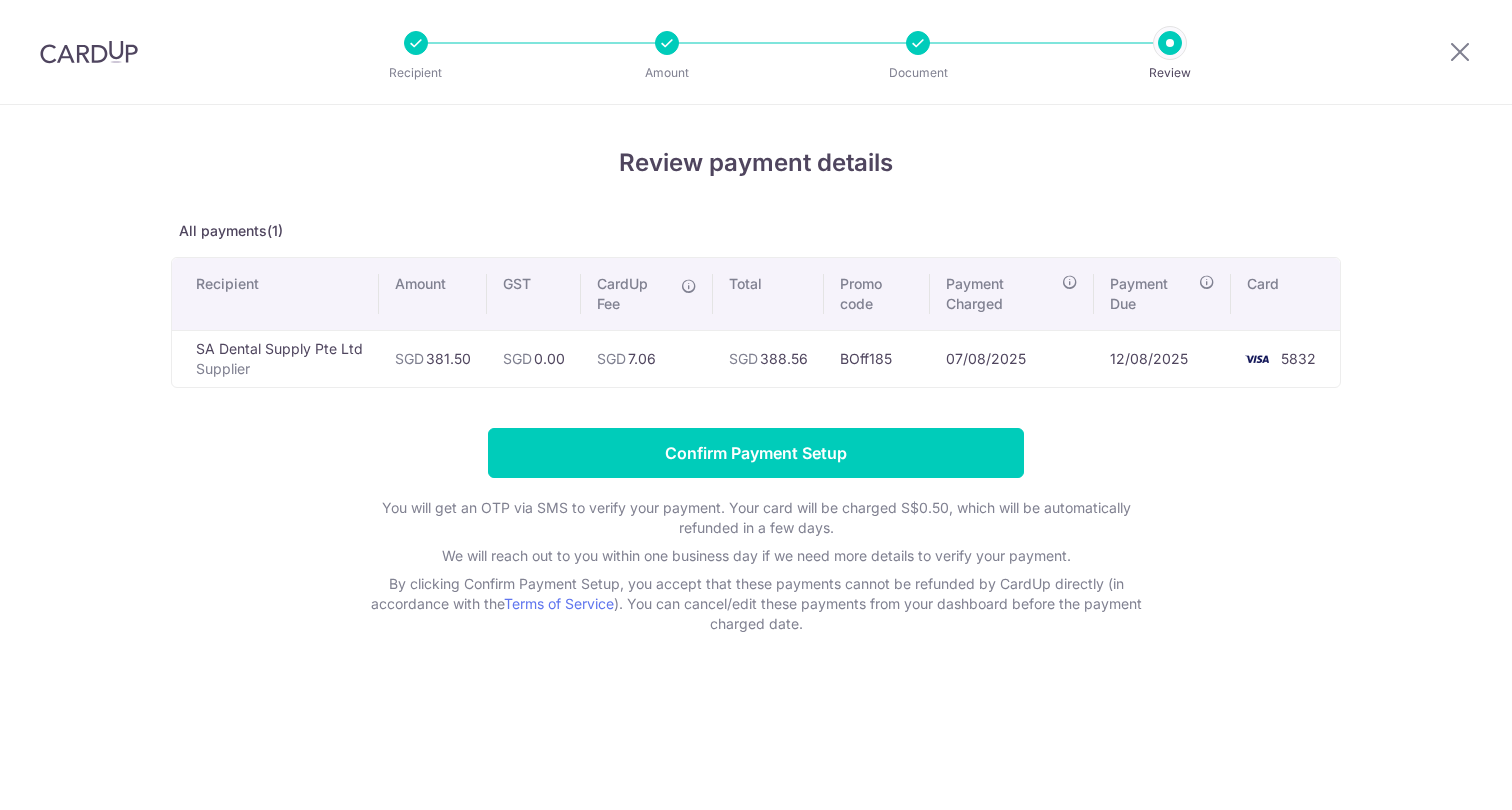 scroll, scrollTop: 0, scrollLeft: 0, axis: both 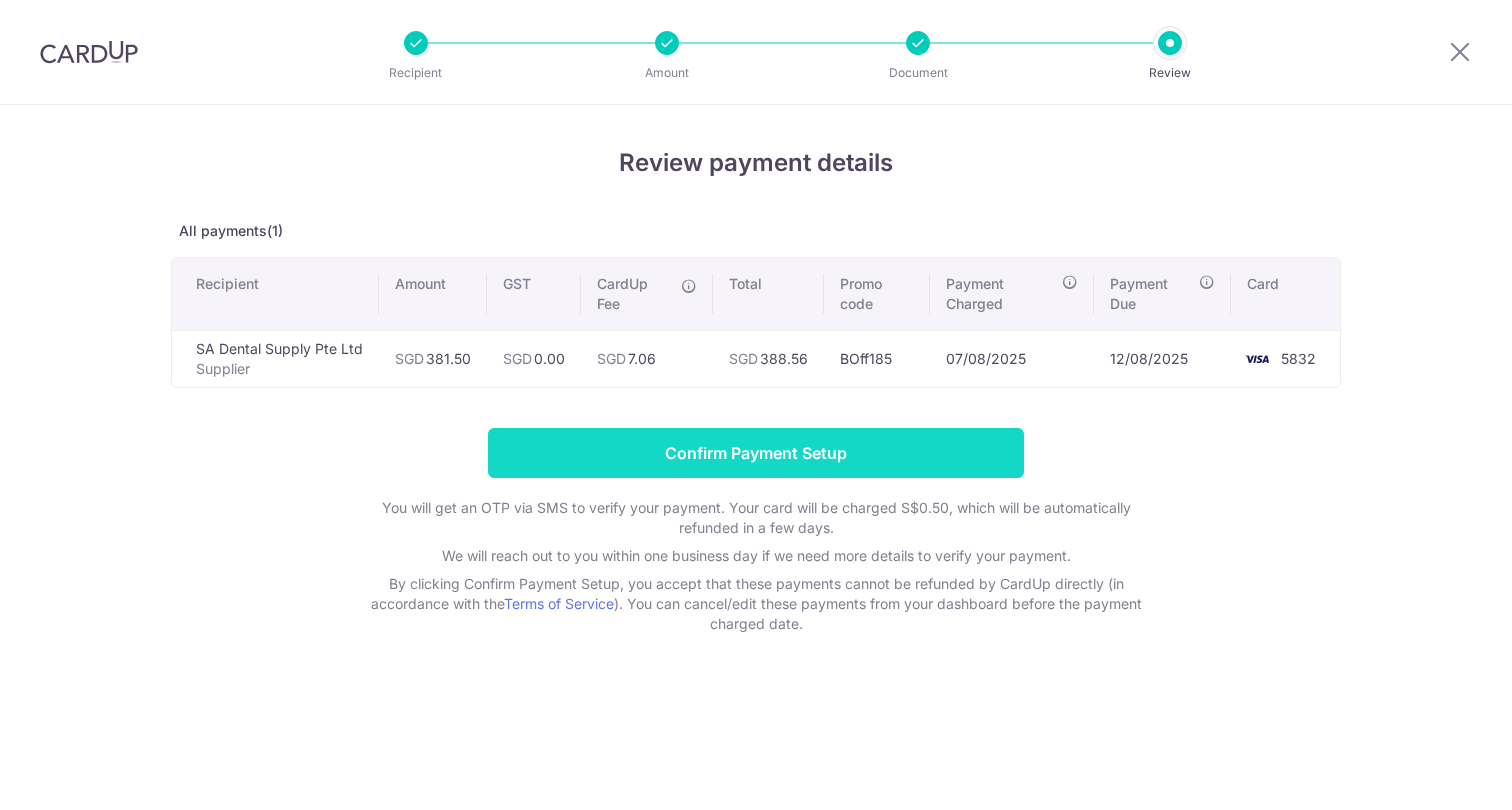 click on "Confirm Payment Setup" at bounding box center [756, 453] 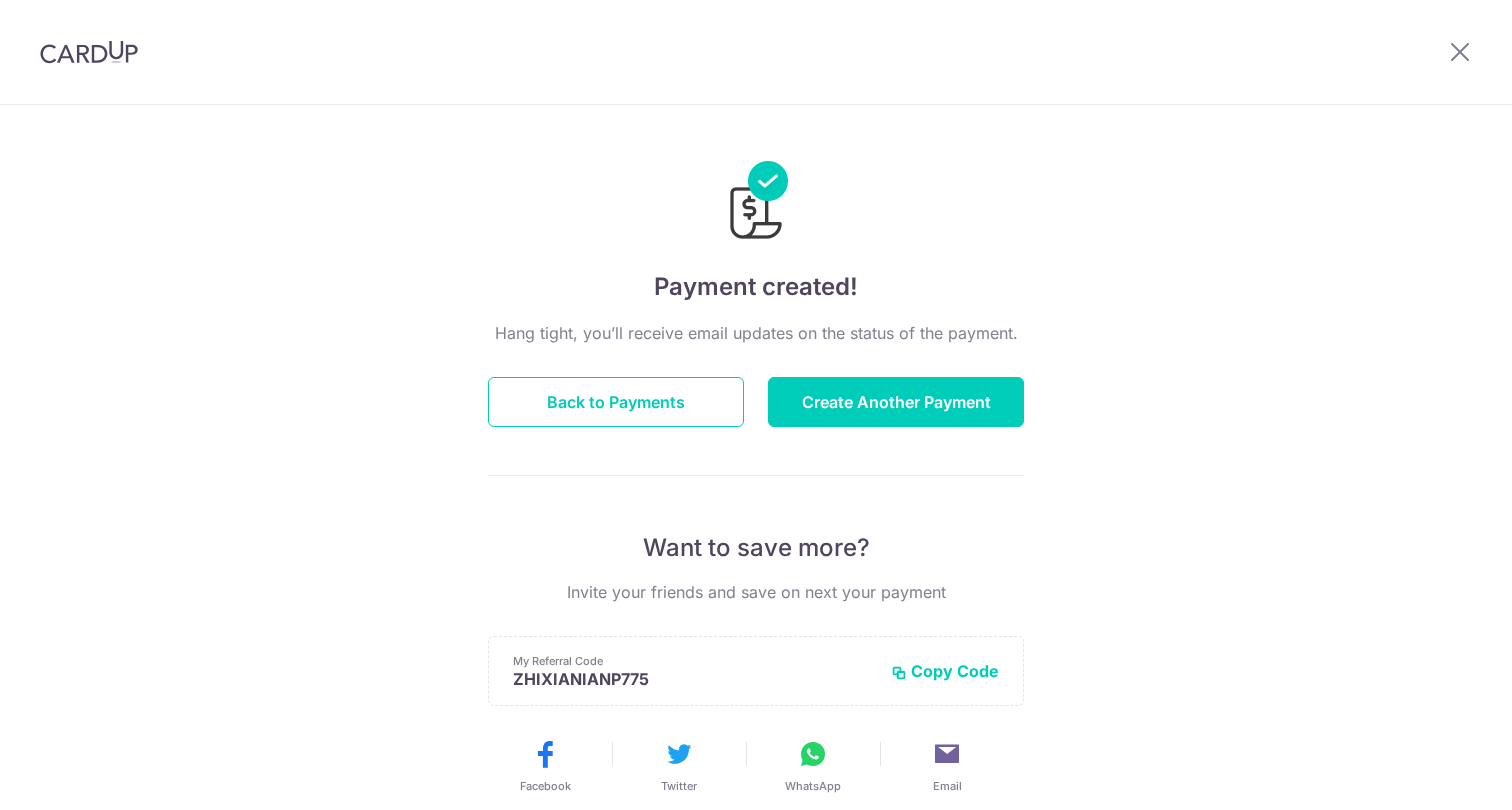 scroll, scrollTop: 0, scrollLeft: 0, axis: both 